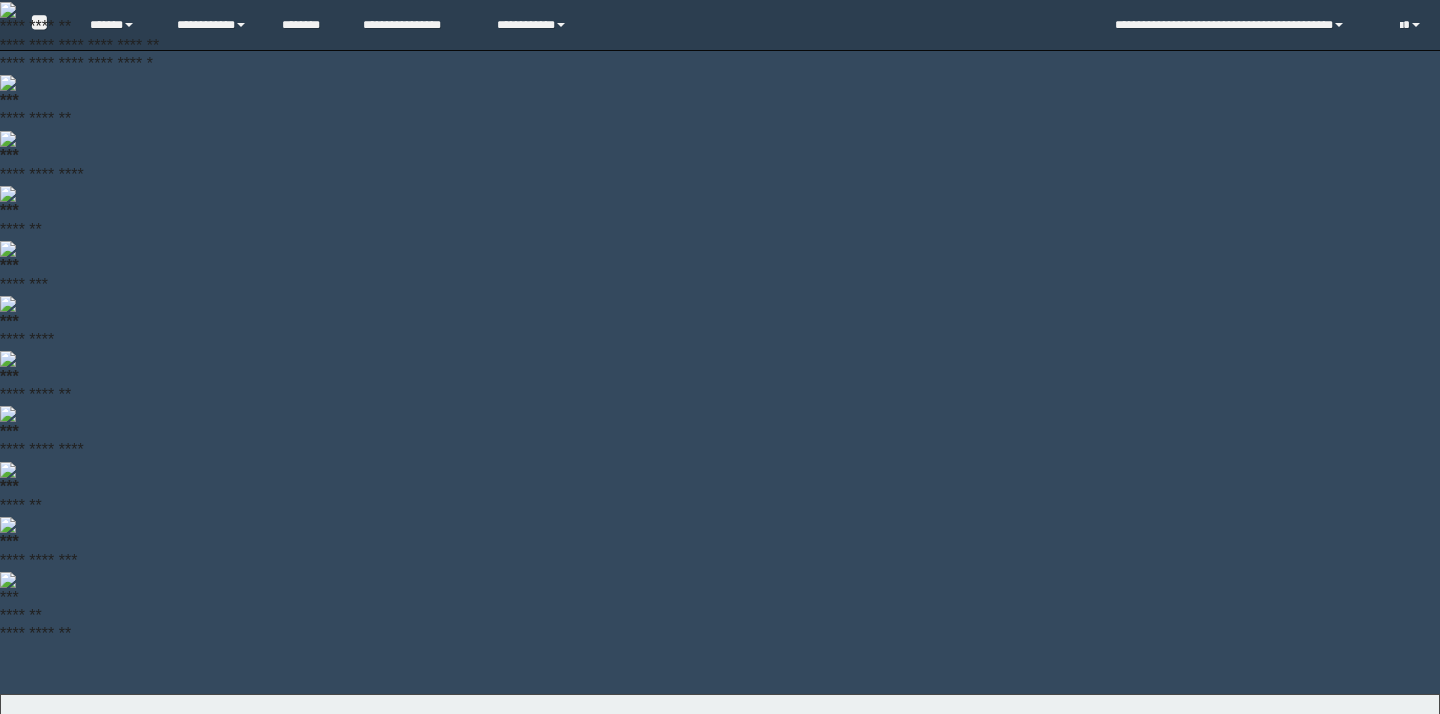 scroll, scrollTop: 0, scrollLeft: 0, axis: both 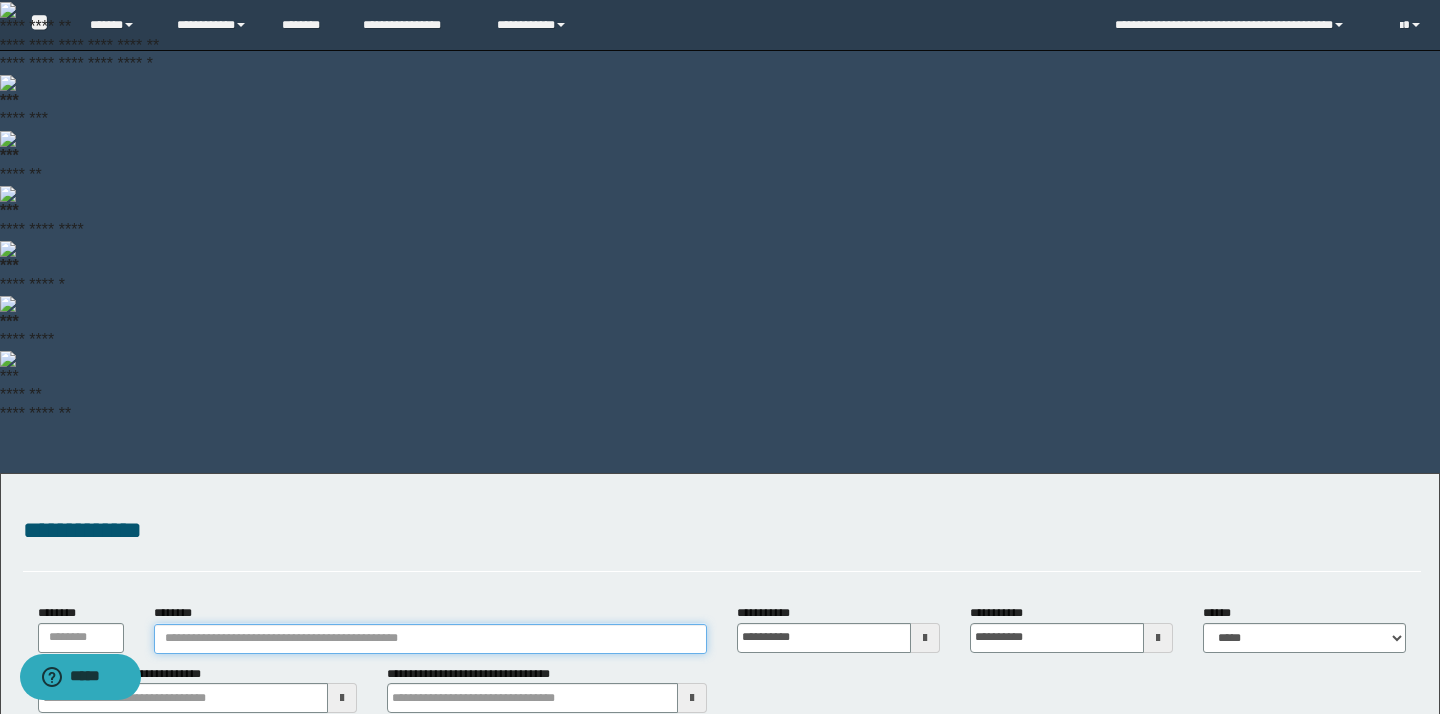 click on "********" at bounding box center [430, 639] 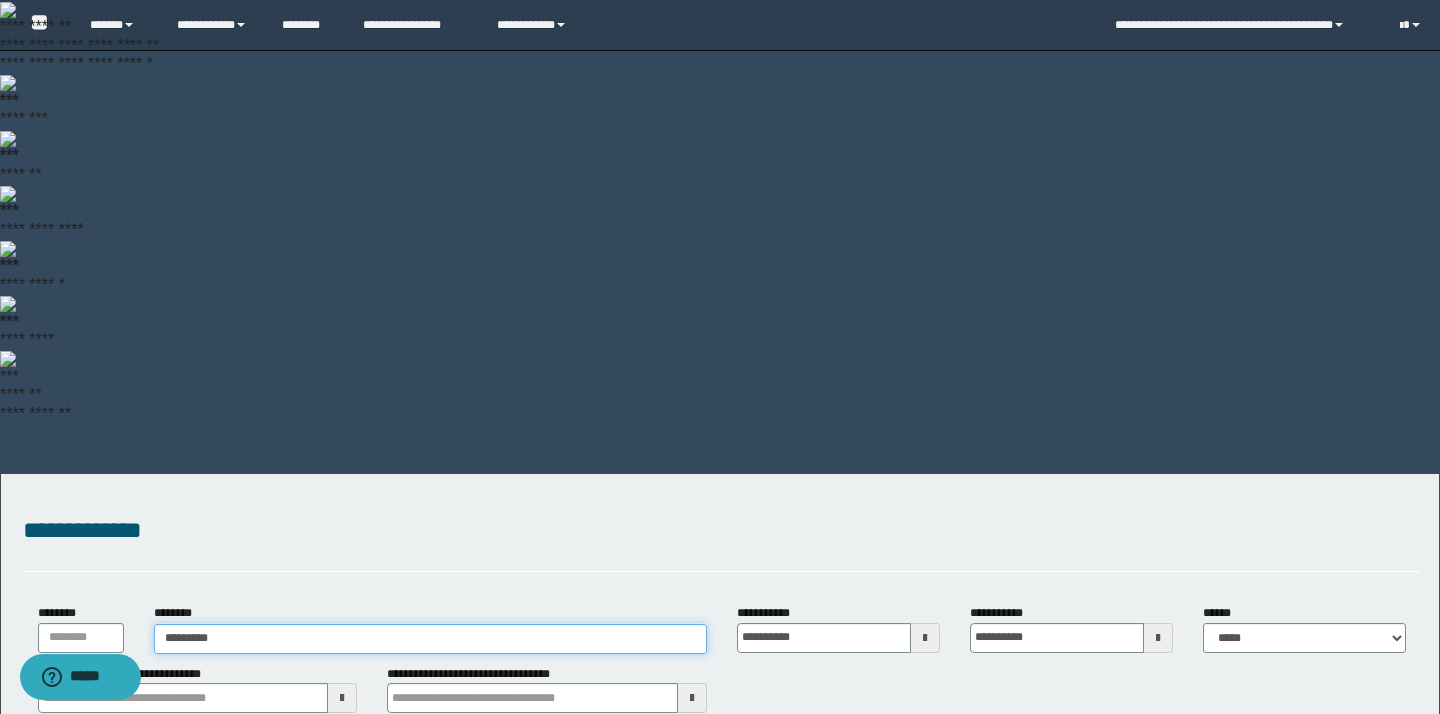 type on "*********" 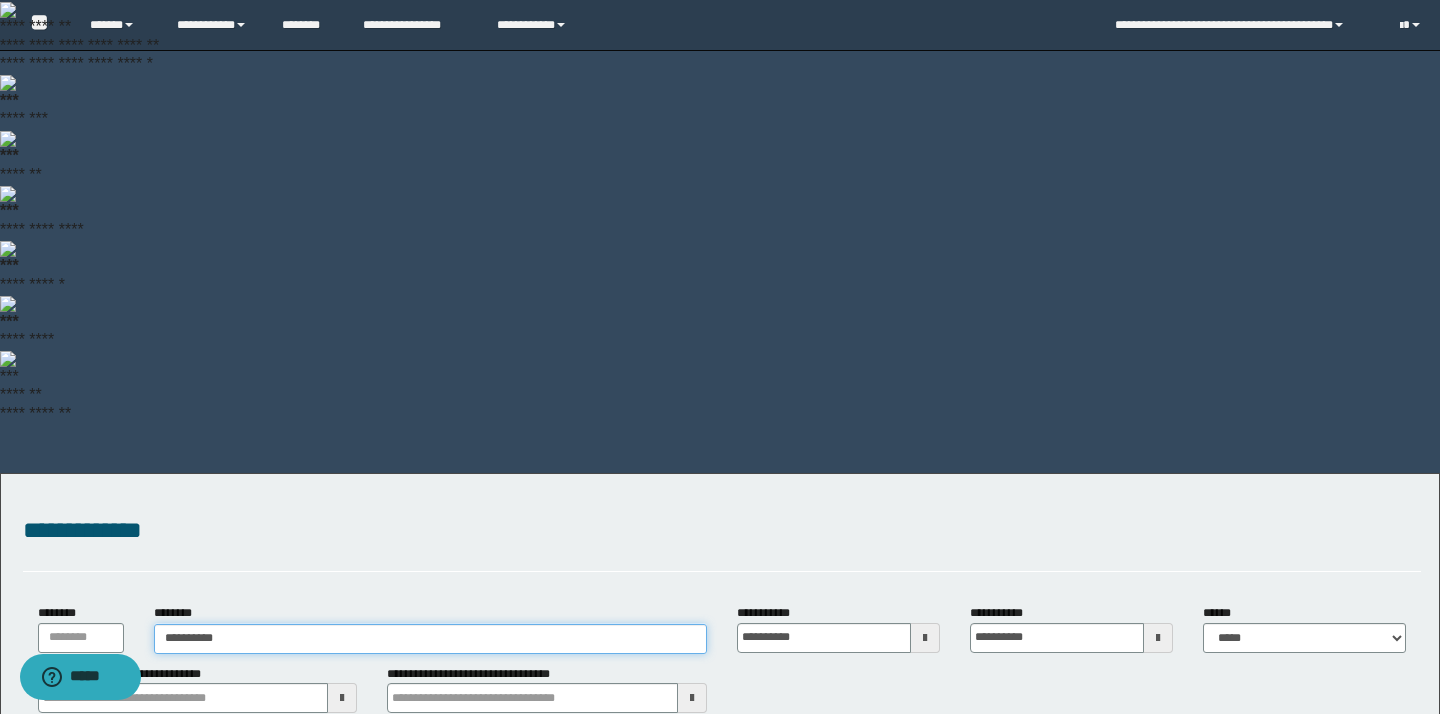 type on "*********" 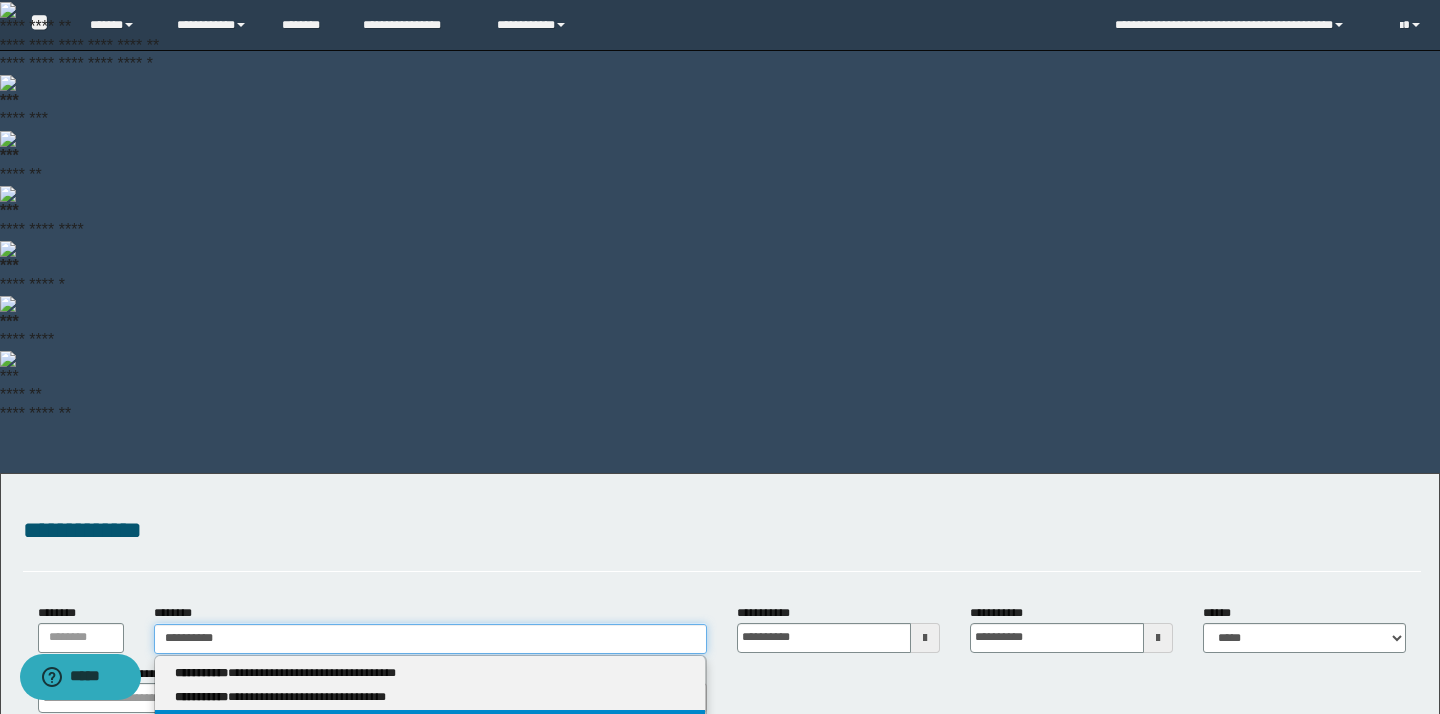 type on "*********" 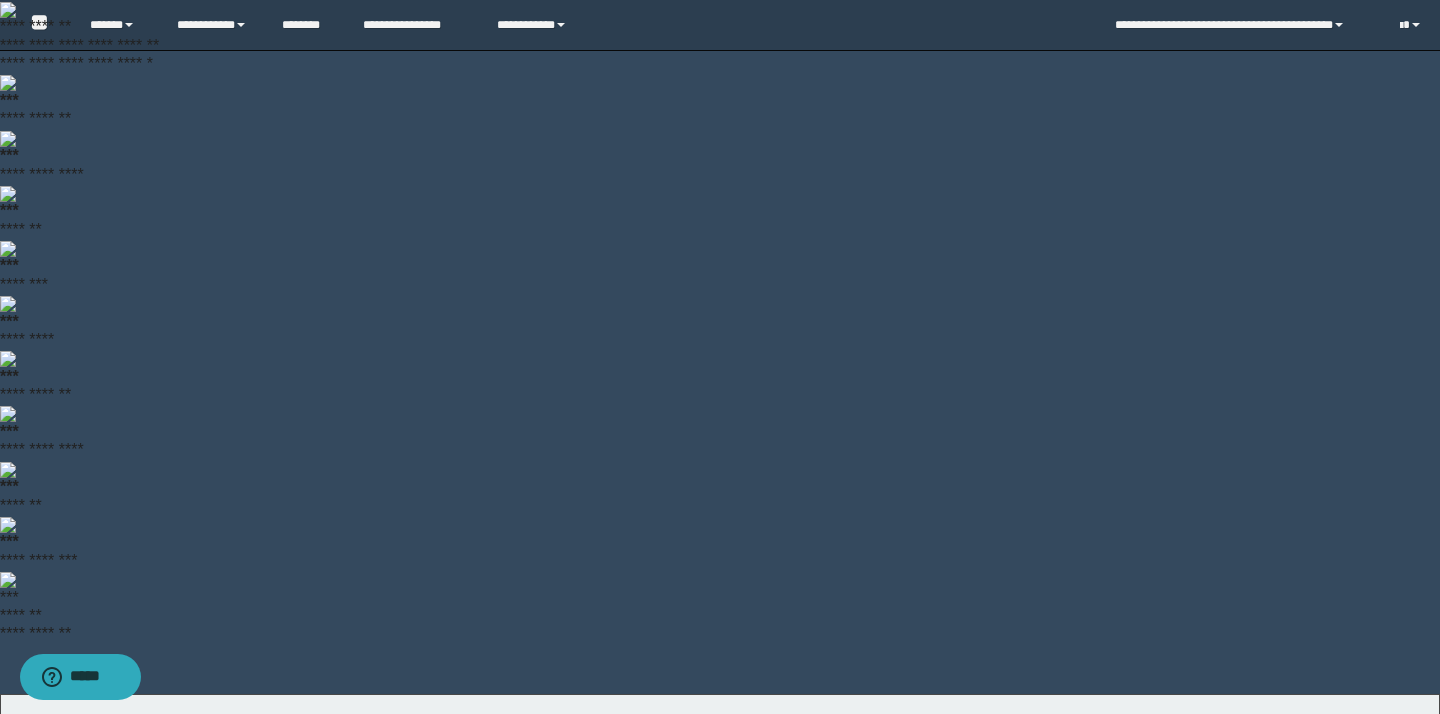 click on "**********" at bounding box center (430, 943) 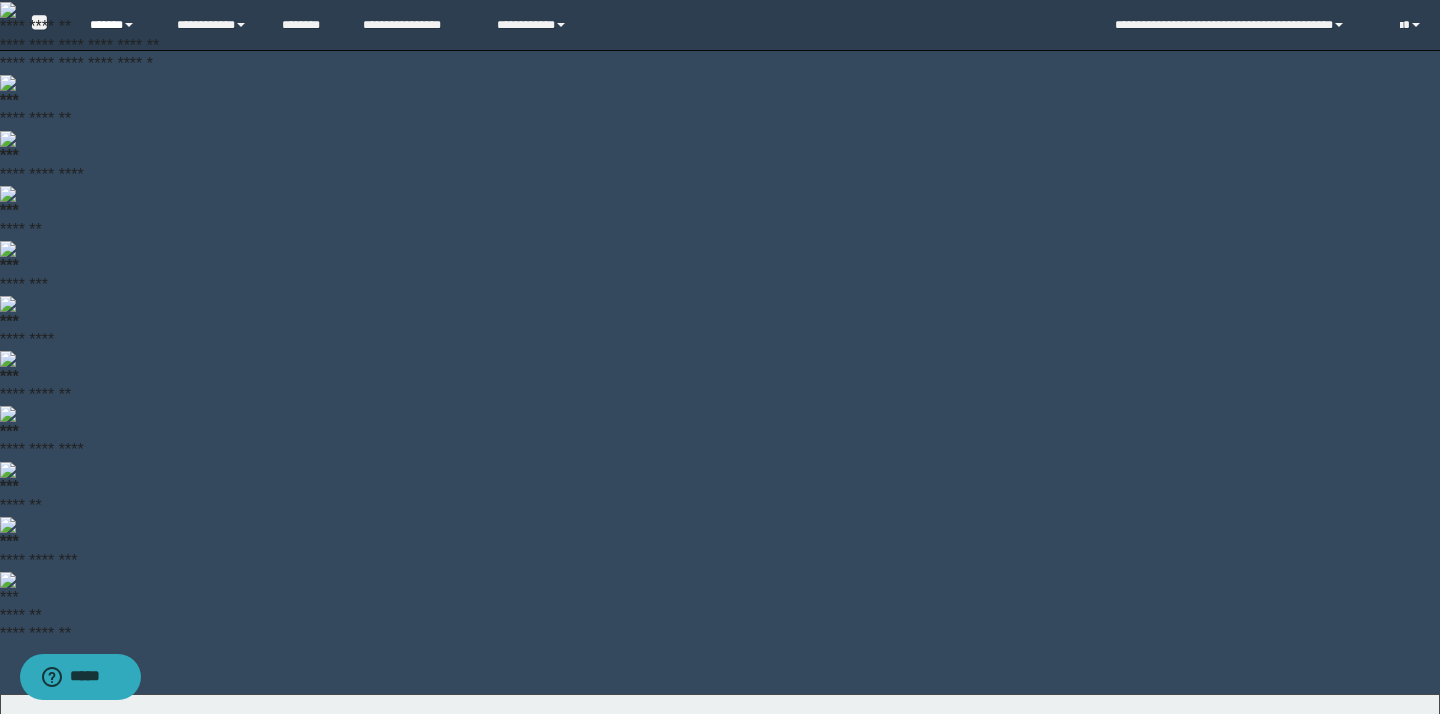 click on "******" at bounding box center [118, 25] 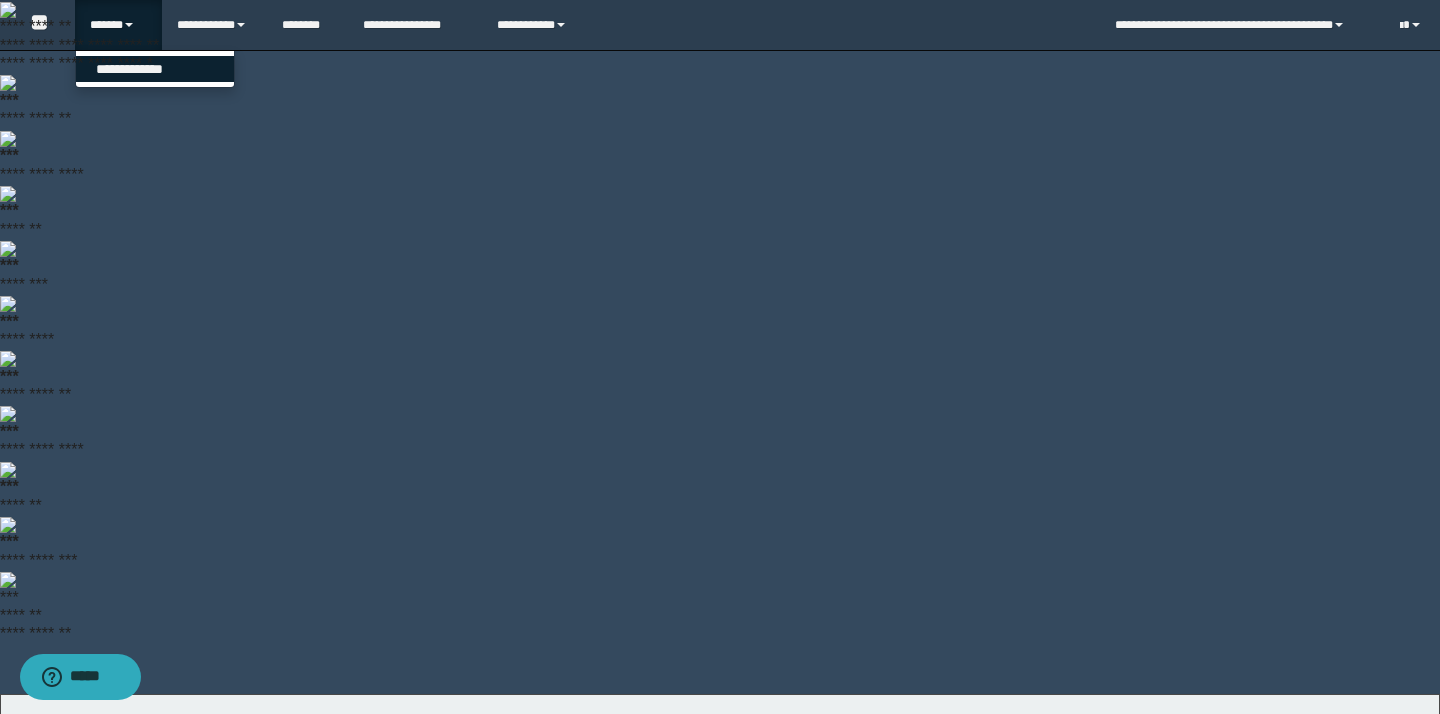 click on "**********" at bounding box center (155, 69) 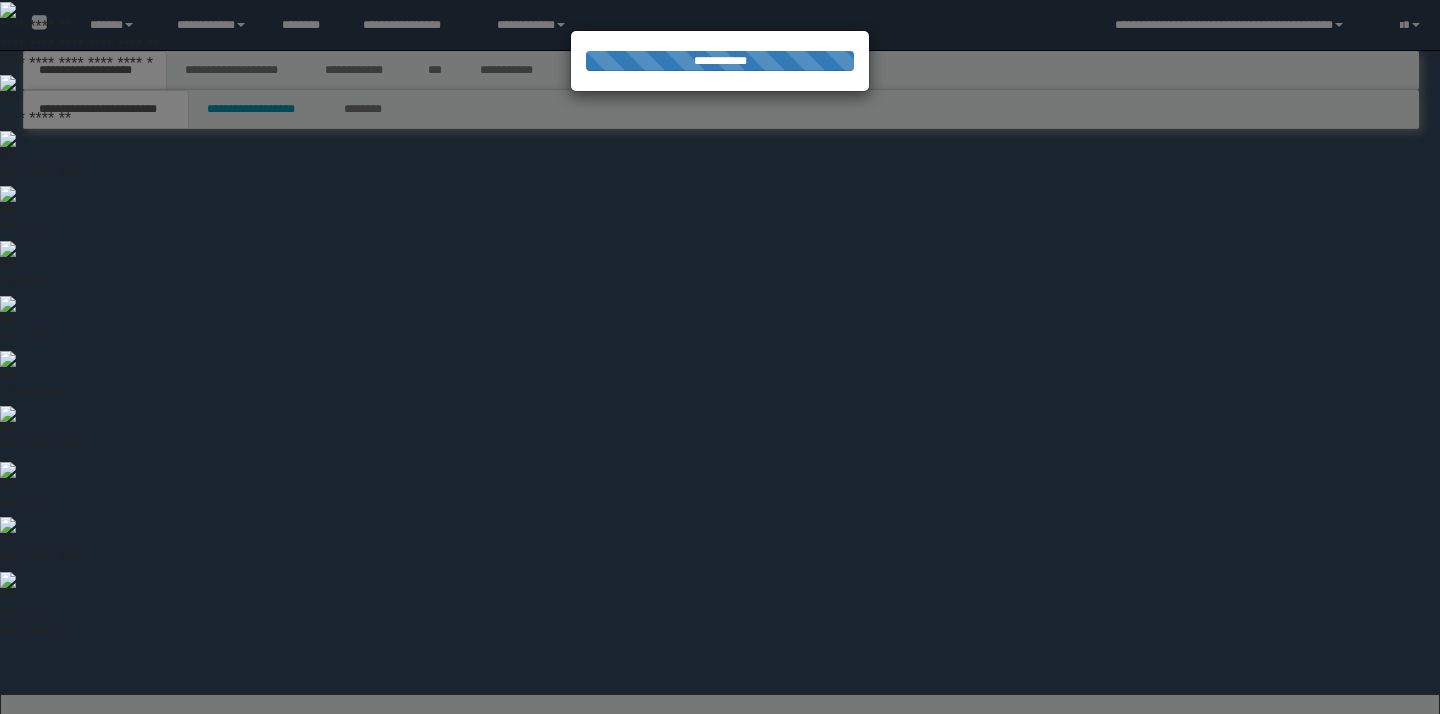 scroll, scrollTop: 0, scrollLeft: 0, axis: both 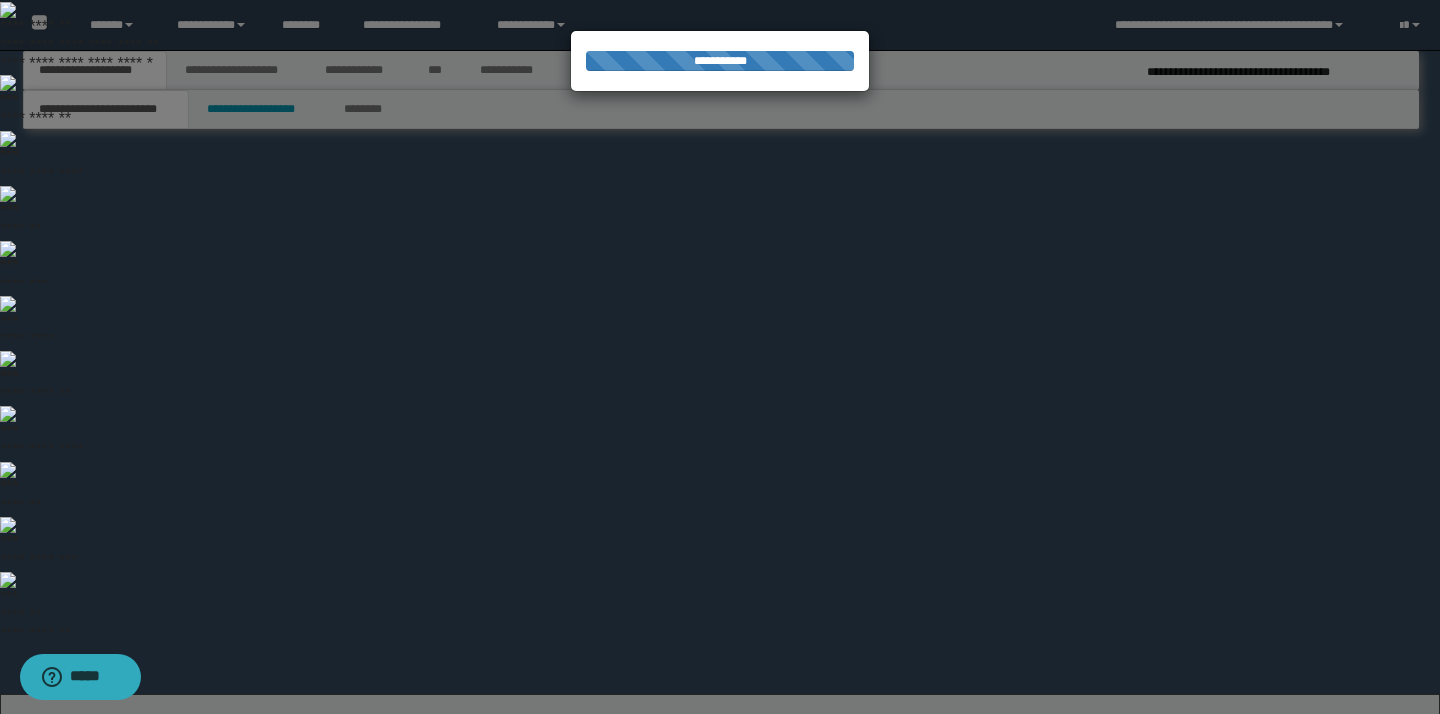 select on "*" 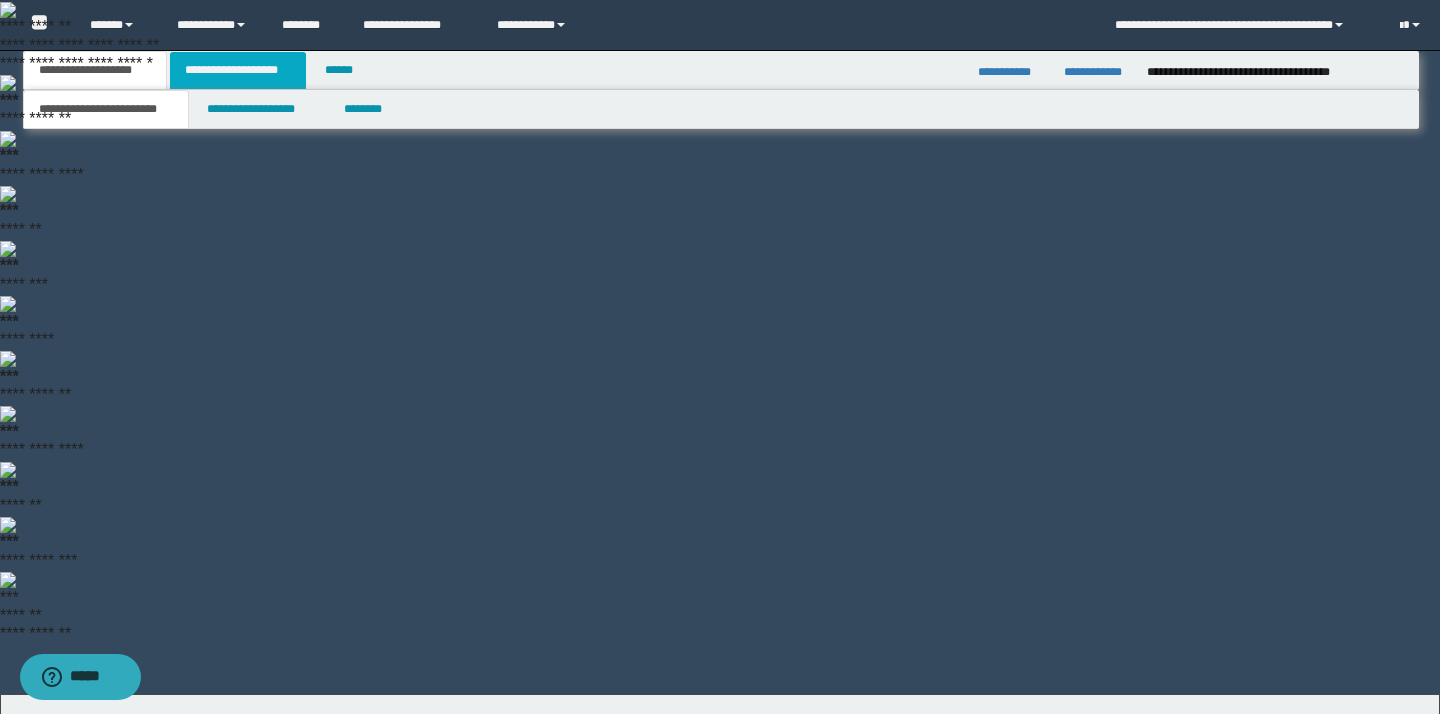click on "**********" at bounding box center [238, 70] 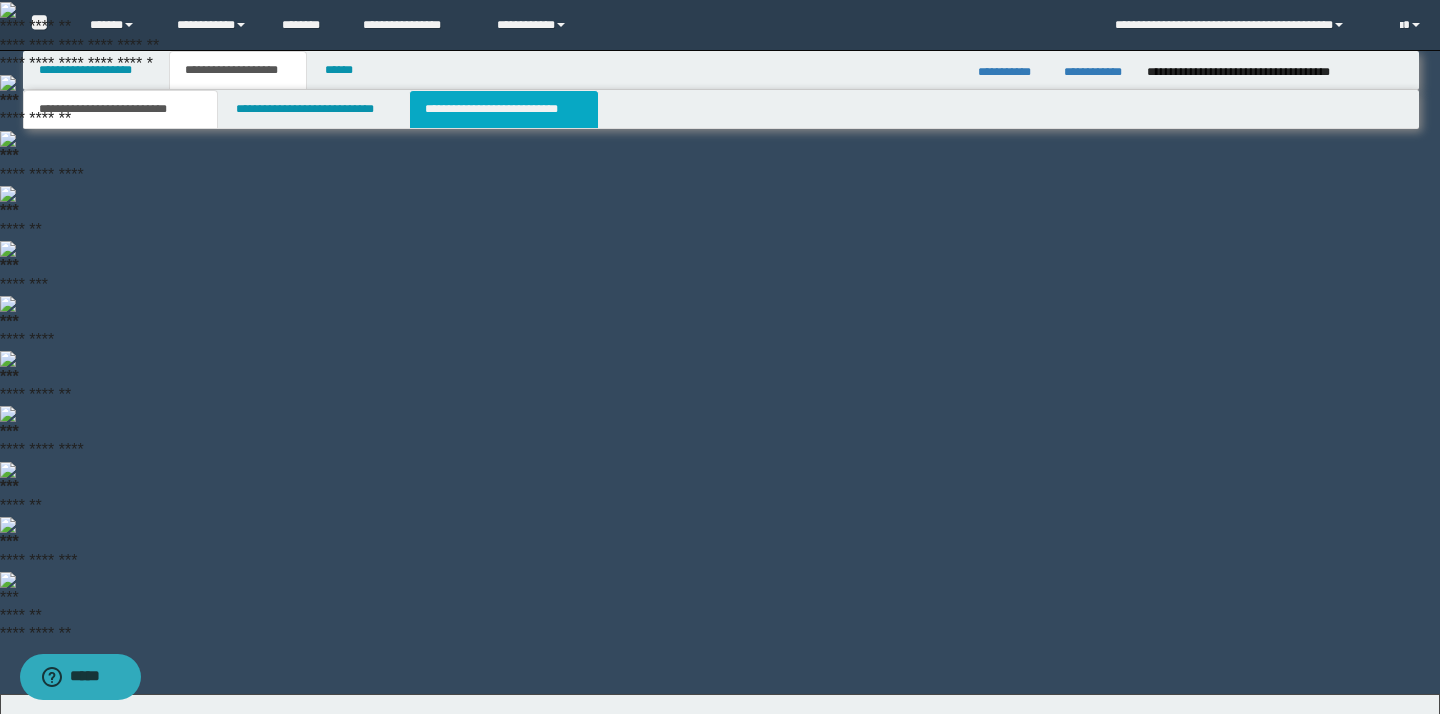scroll, scrollTop: 0, scrollLeft: 0, axis: both 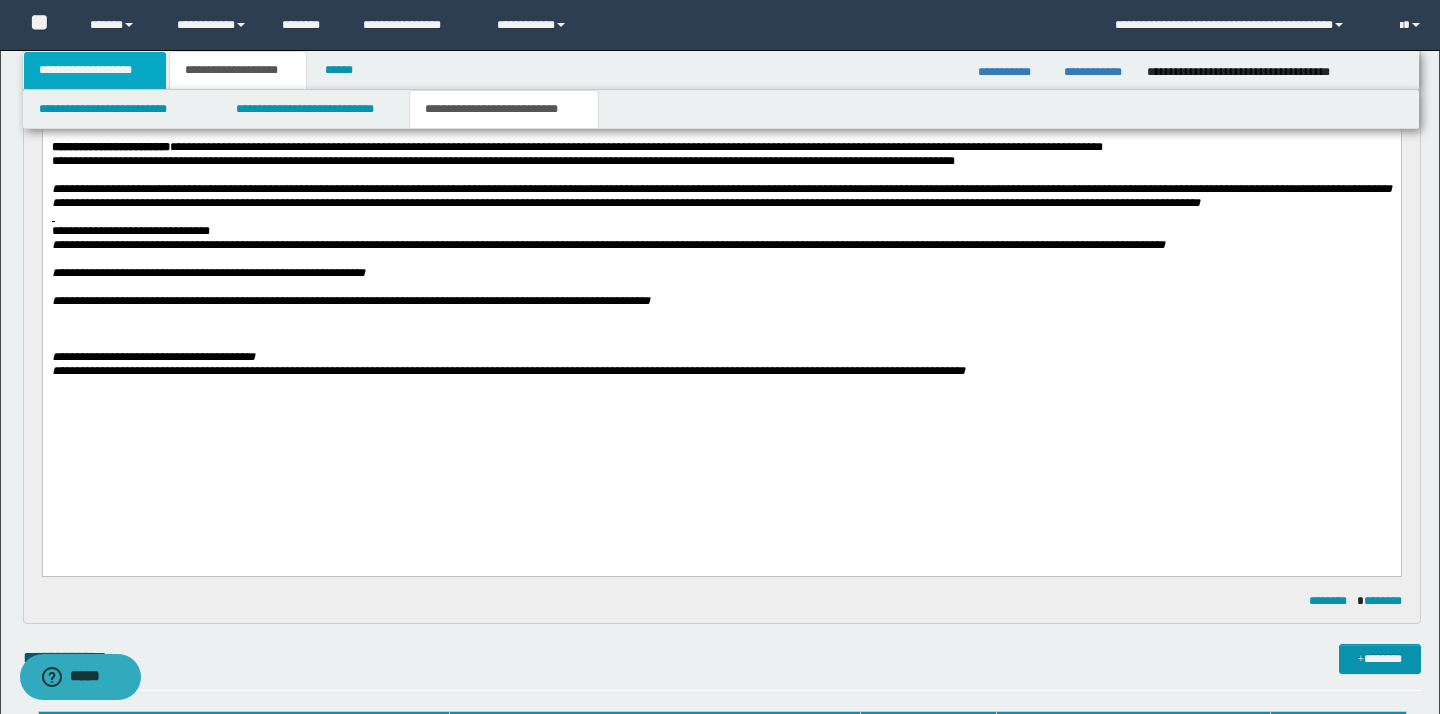 click on "**********" at bounding box center (95, 70) 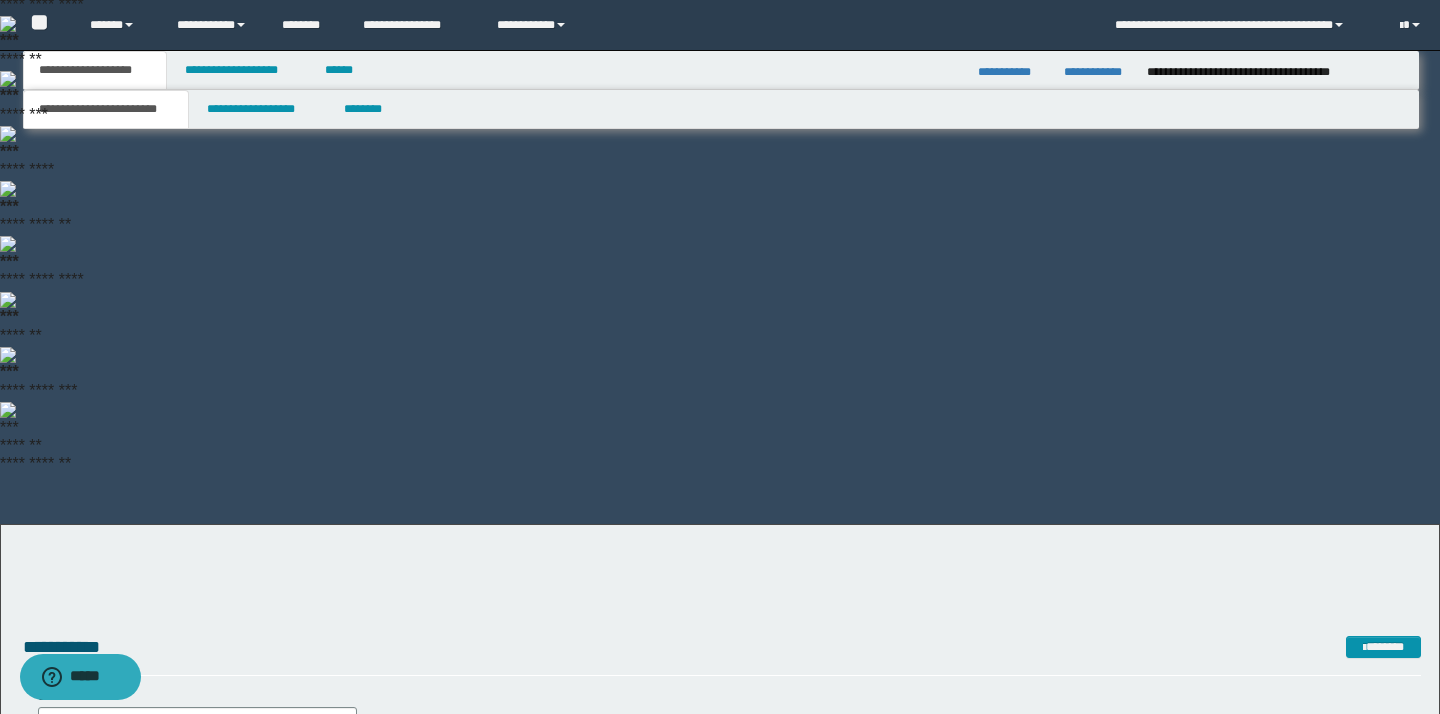 click at bounding box center (342, 1143) 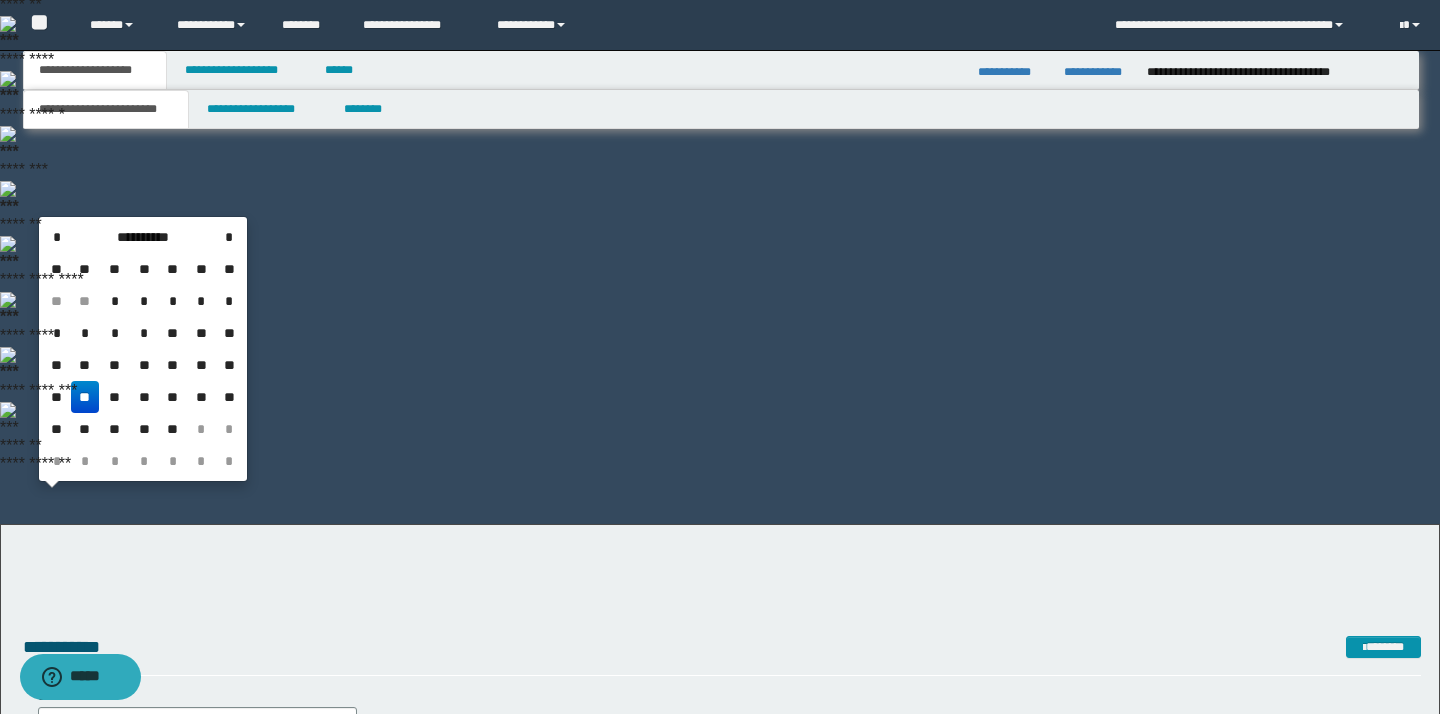 click on "**" at bounding box center [85, 397] 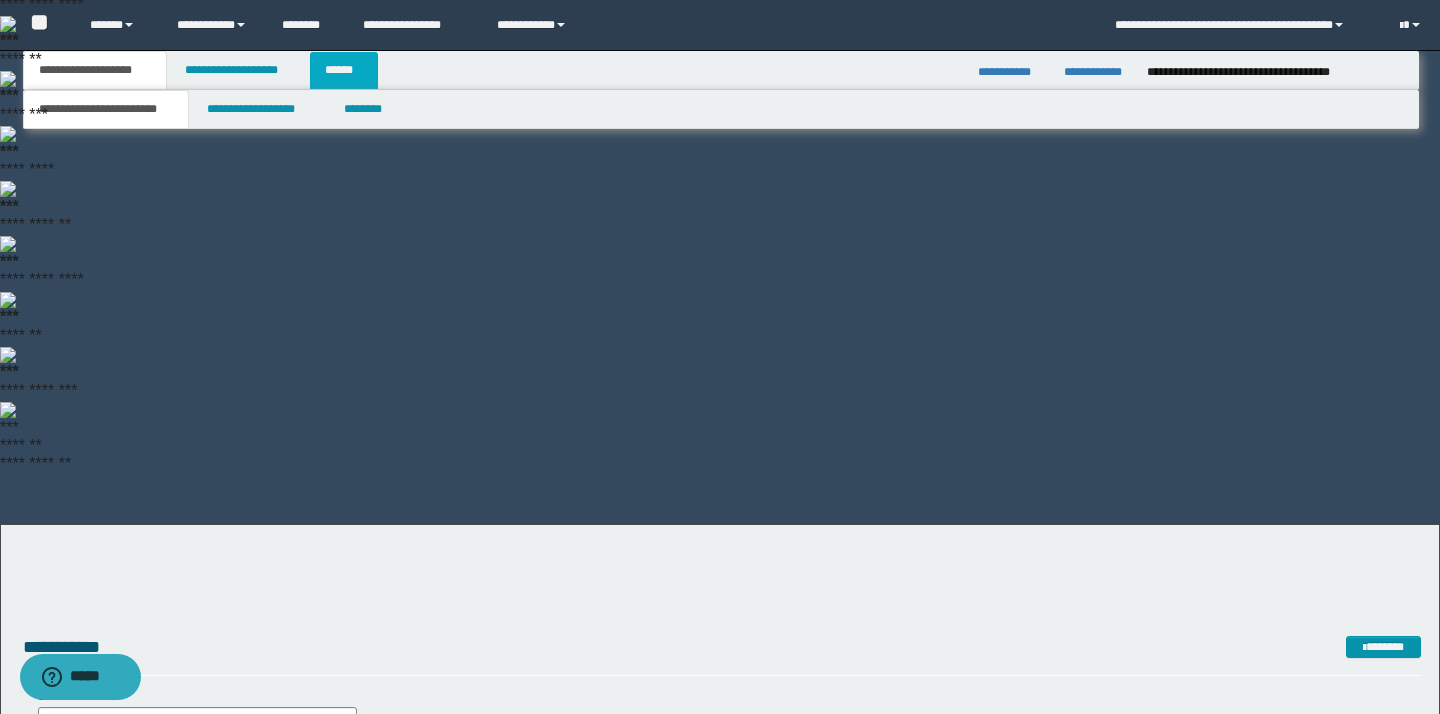 click on "******" at bounding box center (344, 70) 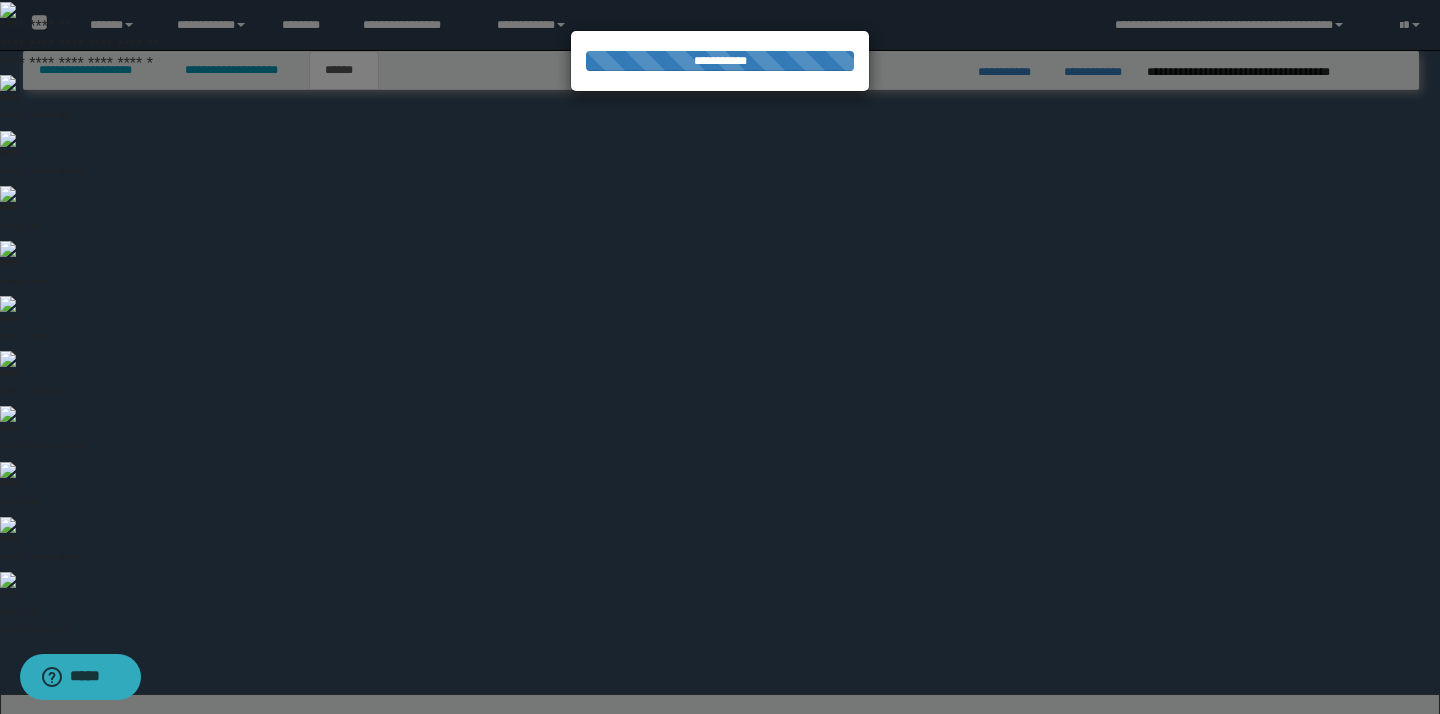 select on "*" 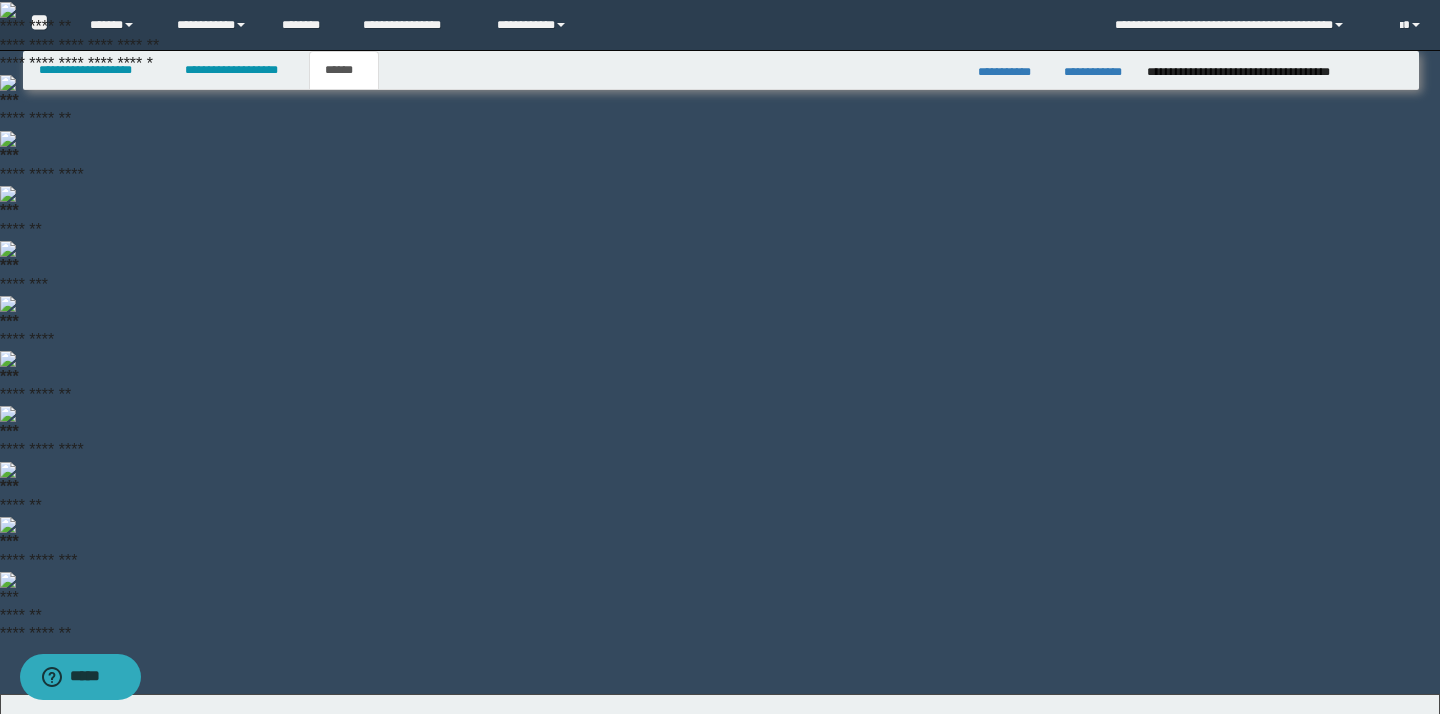 scroll, scrollTop: 0, scrollLeft: 0, axis: both 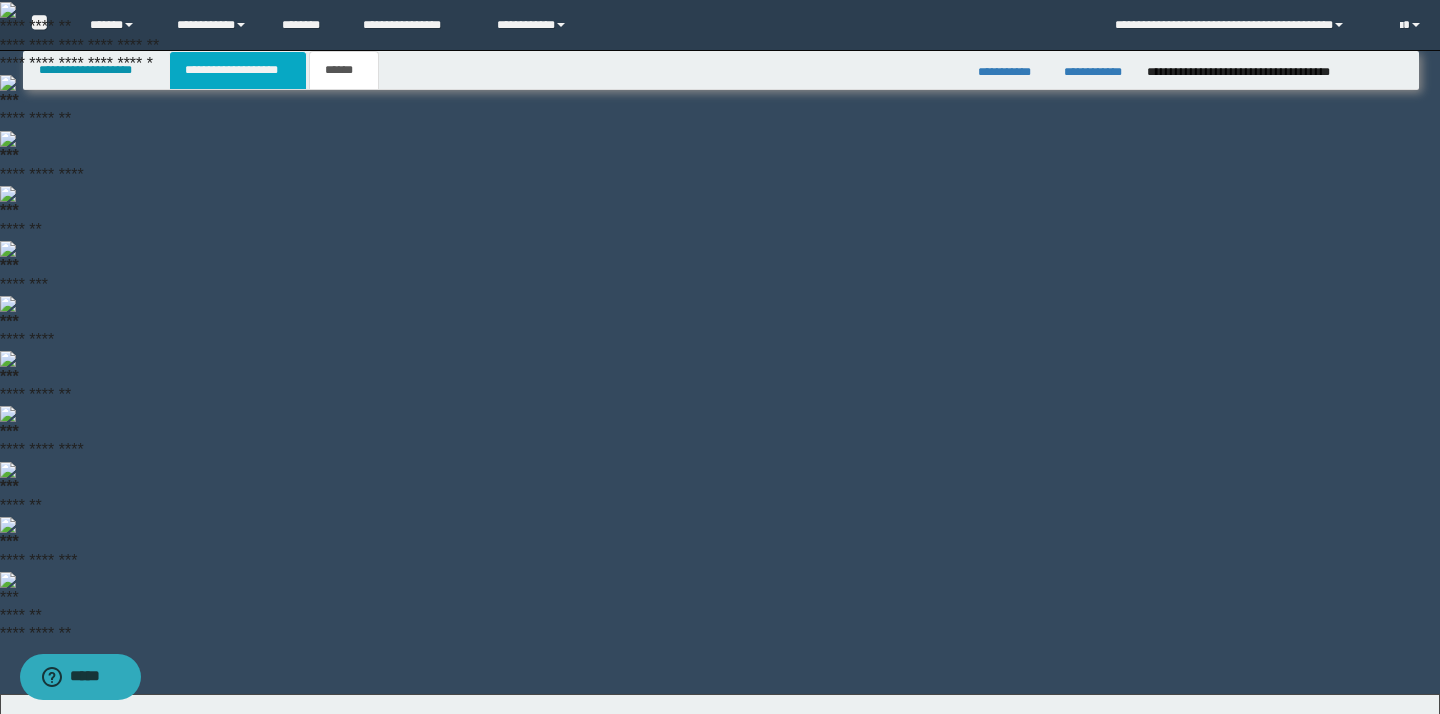 click on "**********" at bounding box center [238, 70] 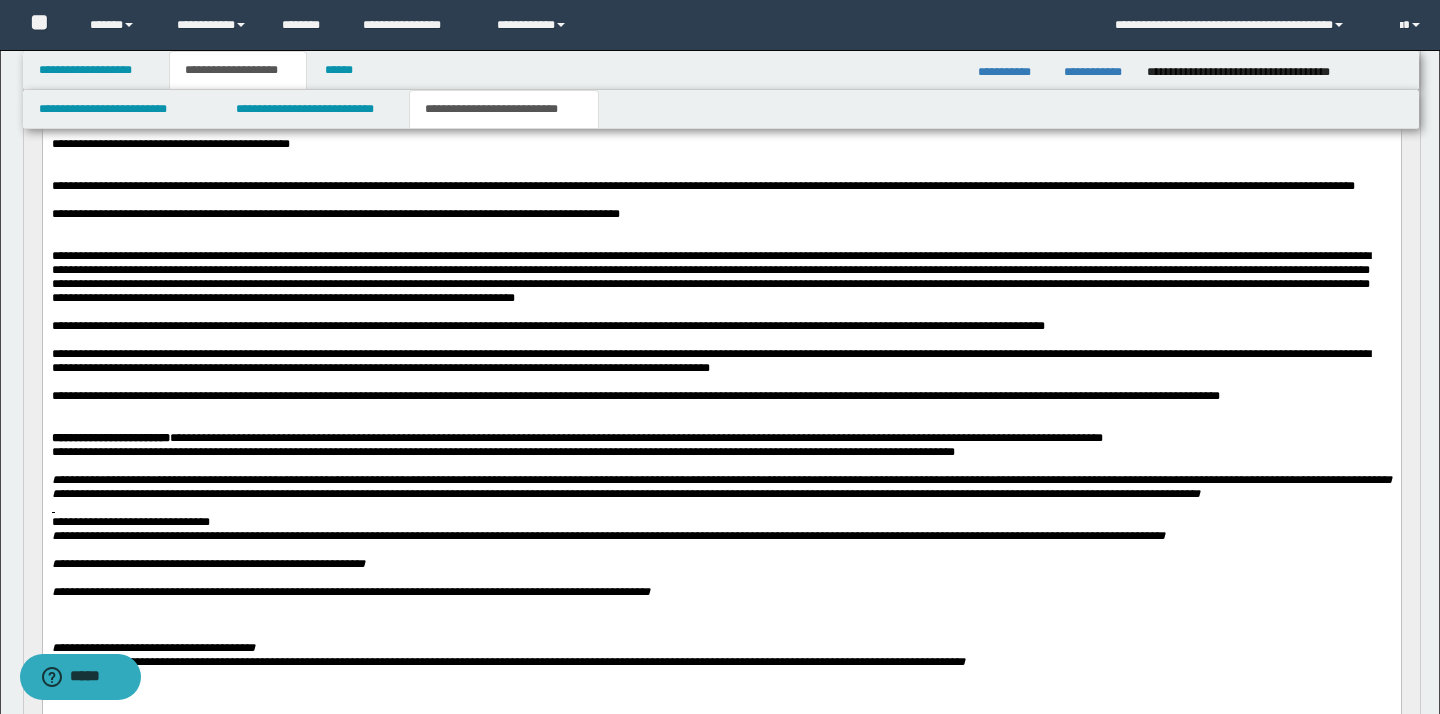scroll, scrollTop: 2768, scrollLeft: 0, axis: vertical 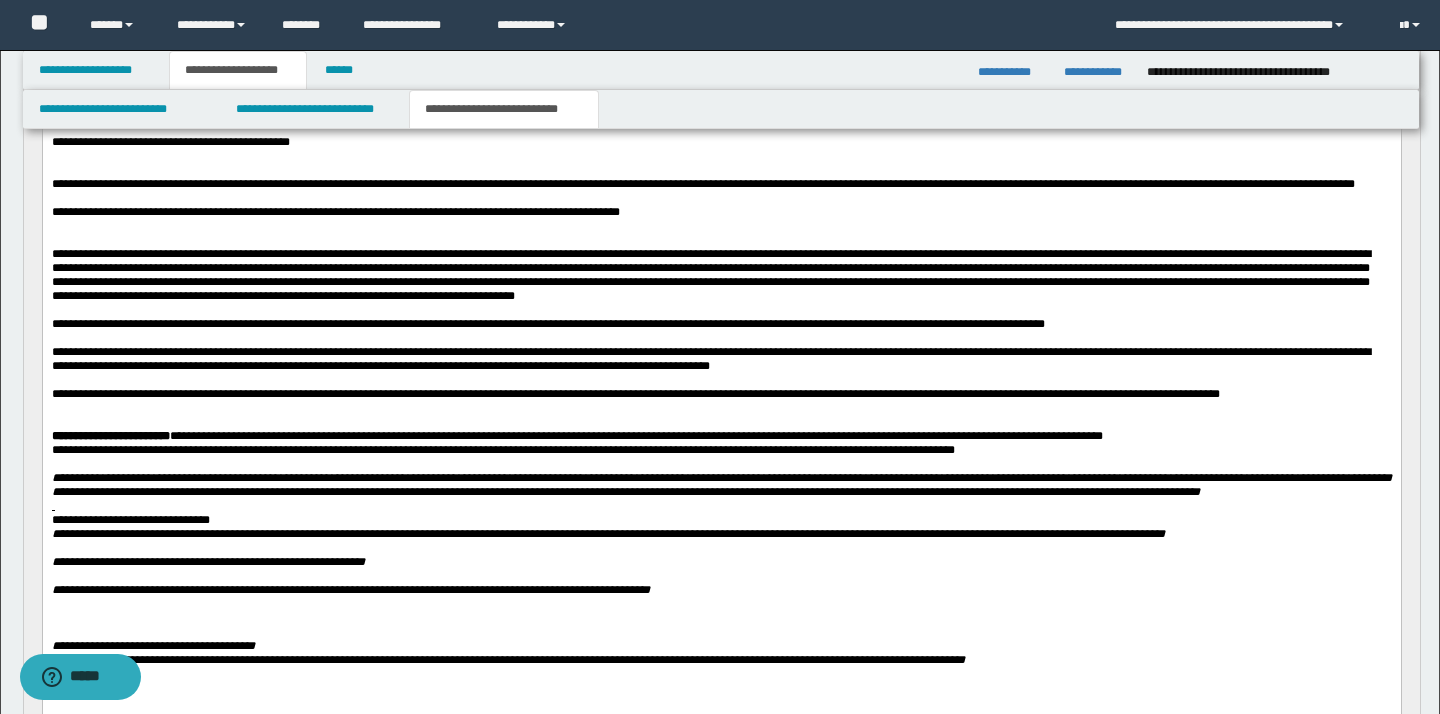 click on "******" at bounding box center [1316, 1046] 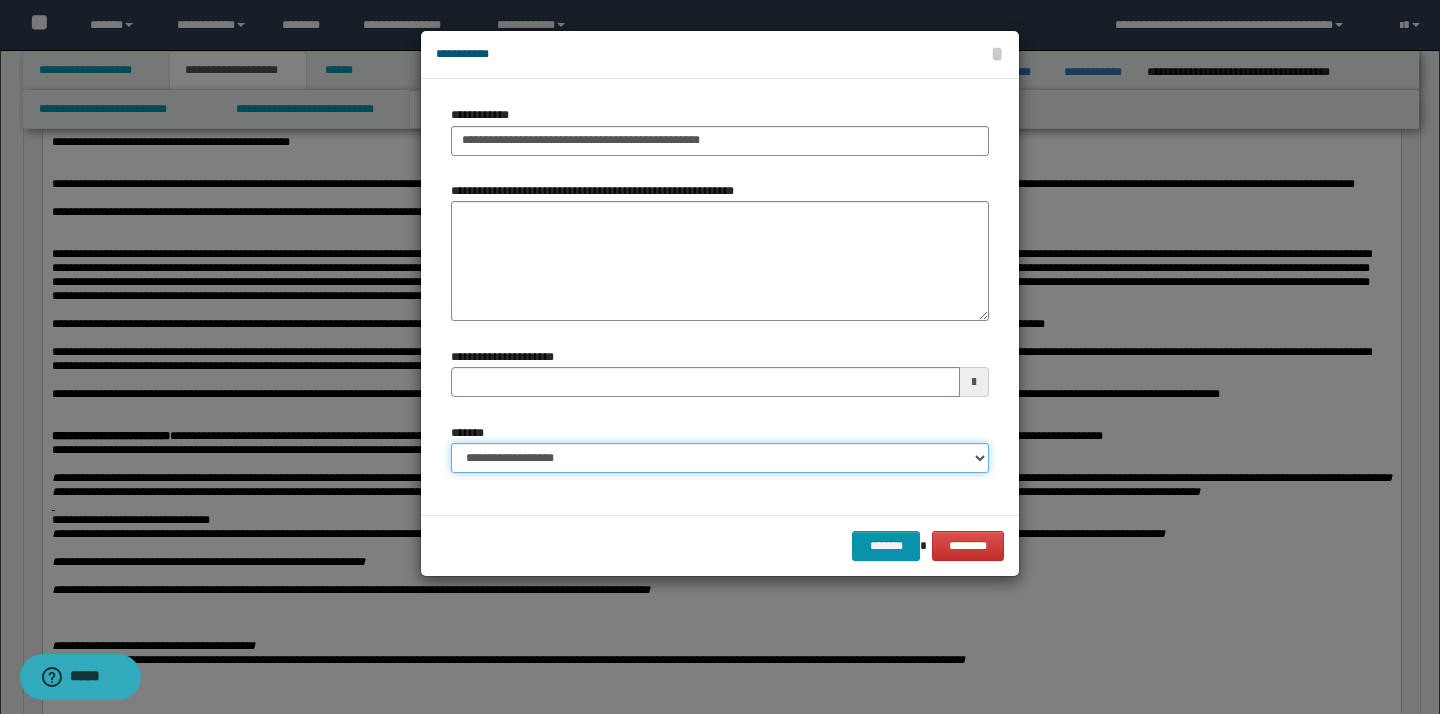 click on "**********" at bounding box center [720, 458] 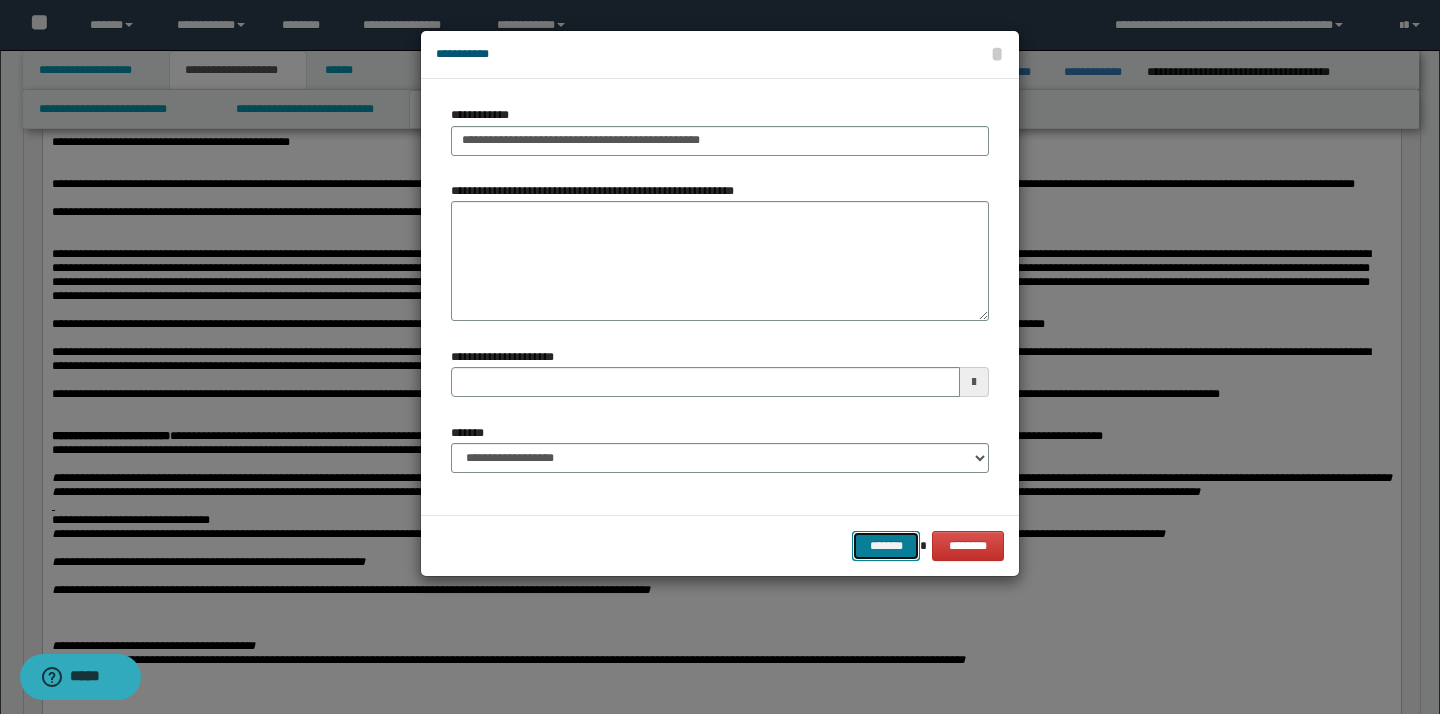 click on "*******" at bounding box center [886, 546] 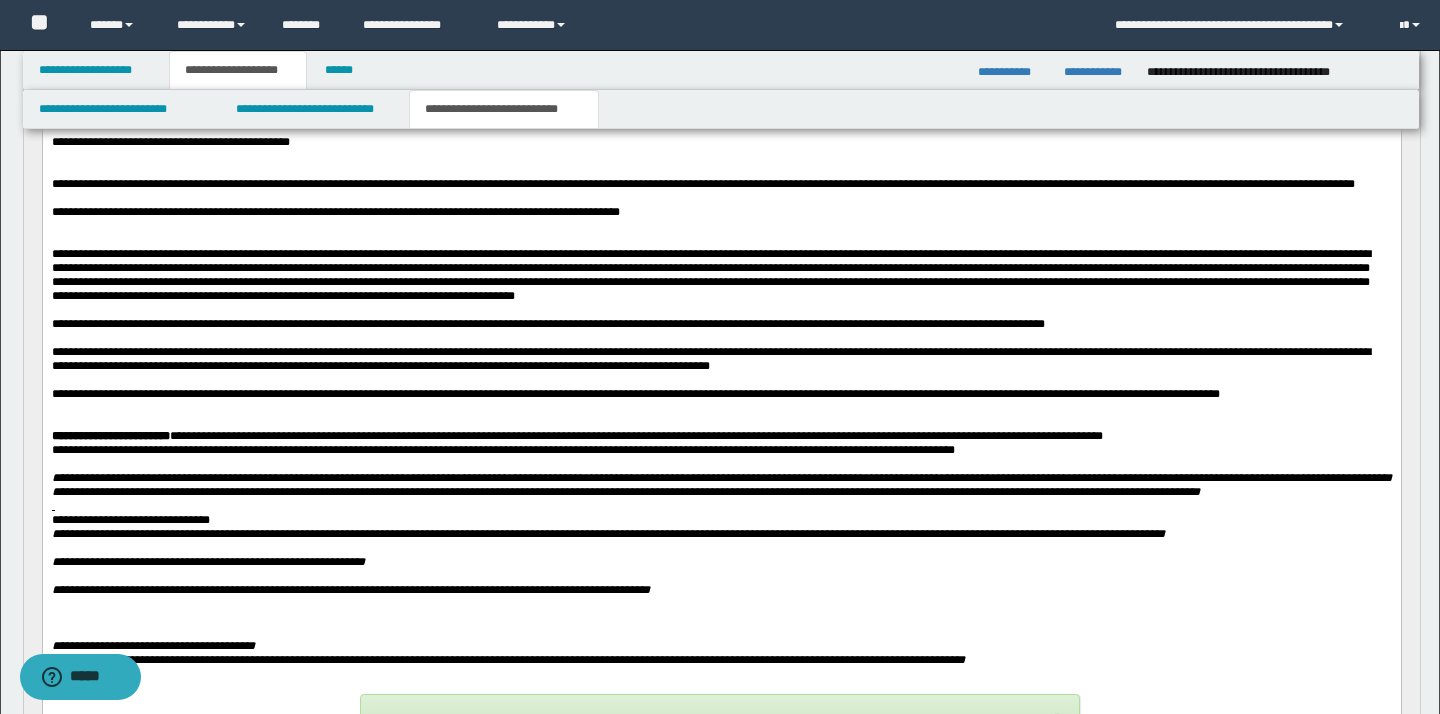 scroll, scrollTop: 1818, scrollLeft: 0, axis: vertical 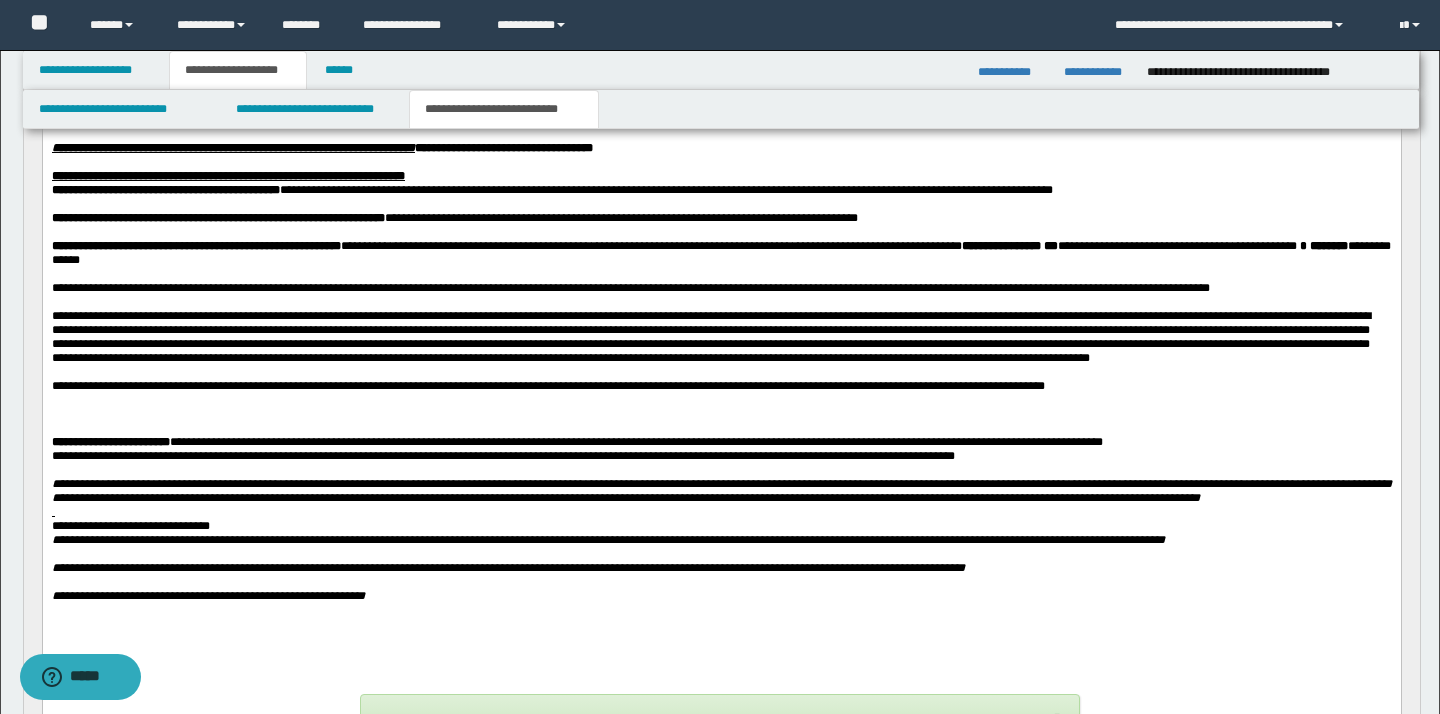 click on "**********" at bounding box center [721, 1342] 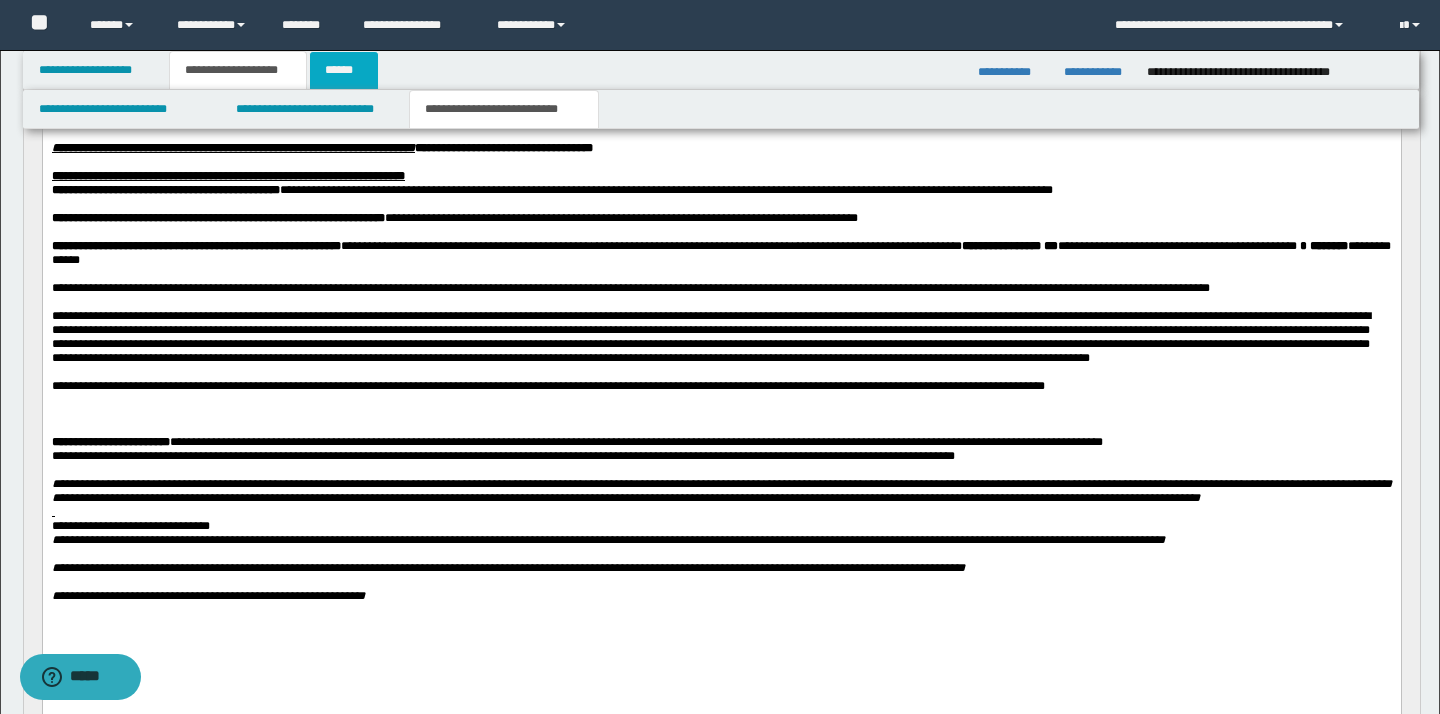 click on "******" at bounding box center [344, 70] 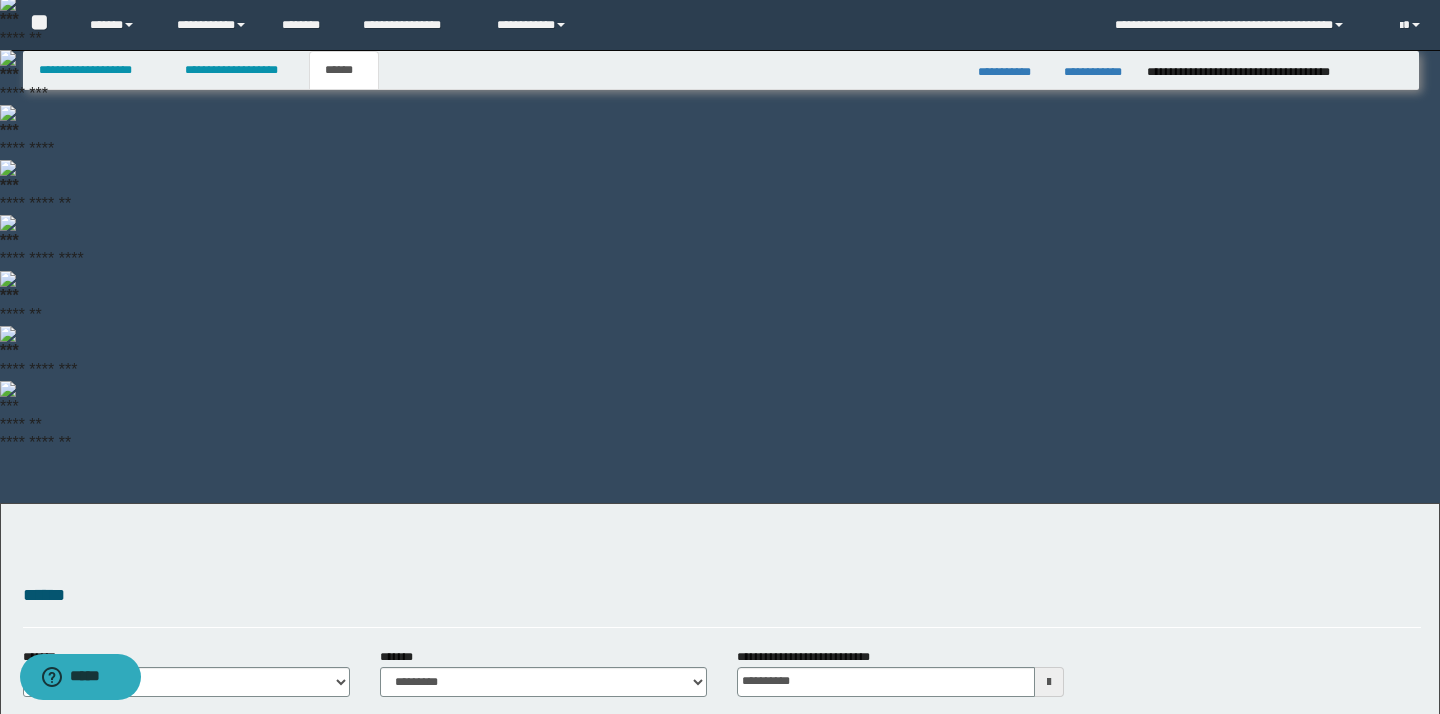 scroll, scrollTop: 220, scrollLeft: 0, axis: vertical 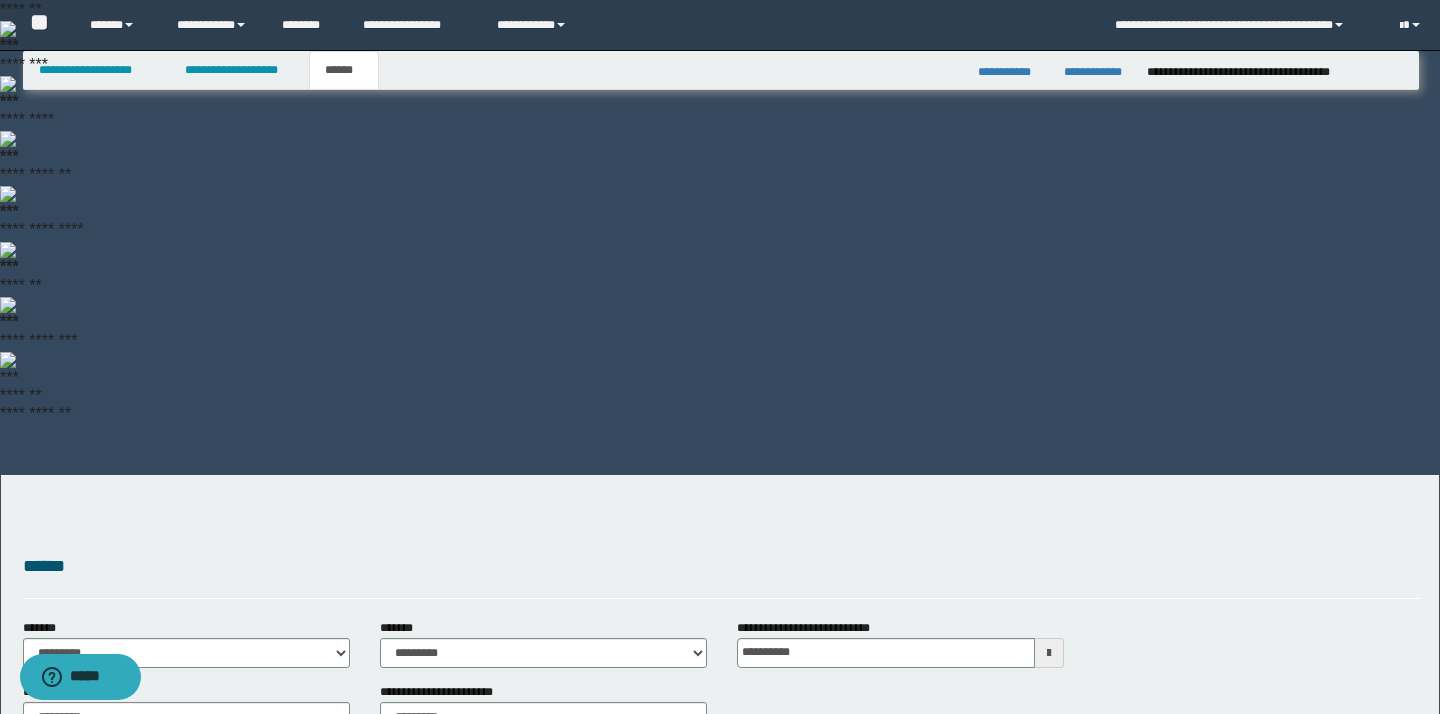 click on "**********" at bounding box center [1092, 1246] 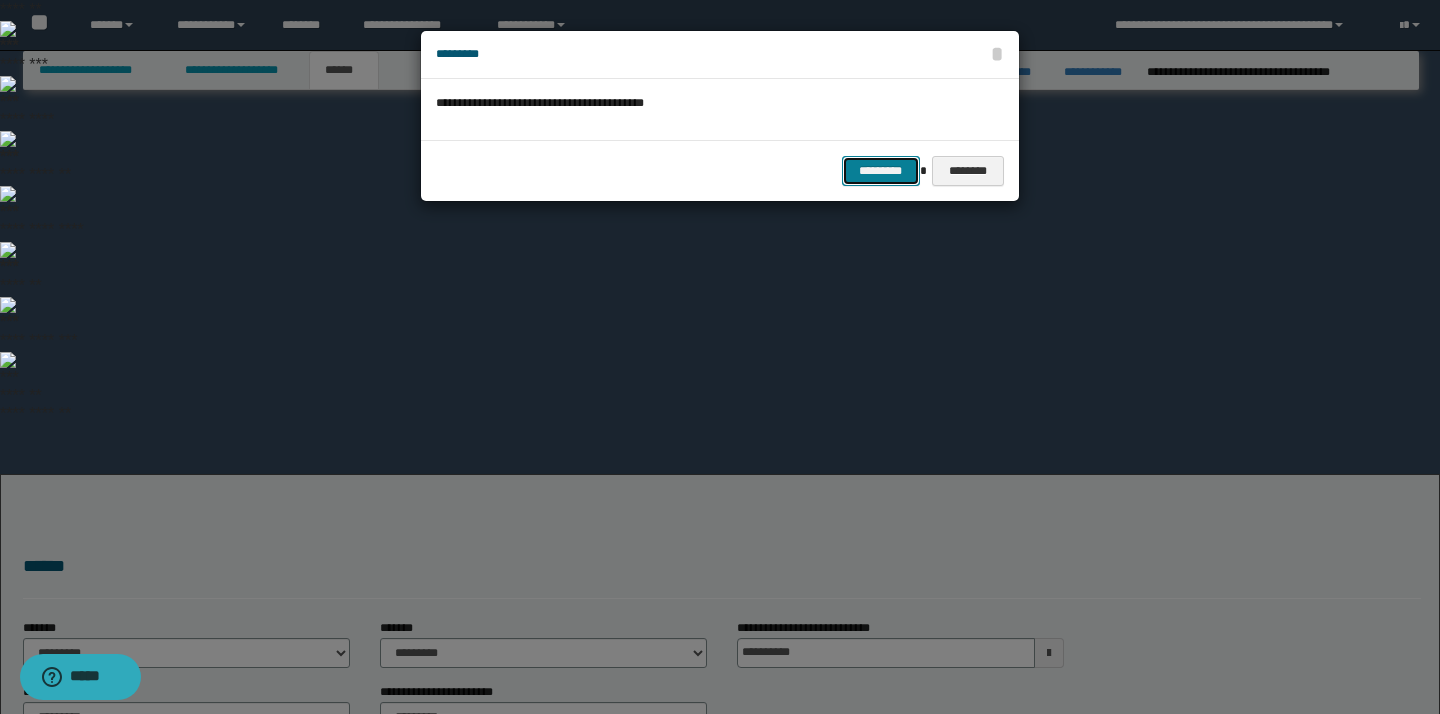 click on "*********" at bounding box center (881, 171) 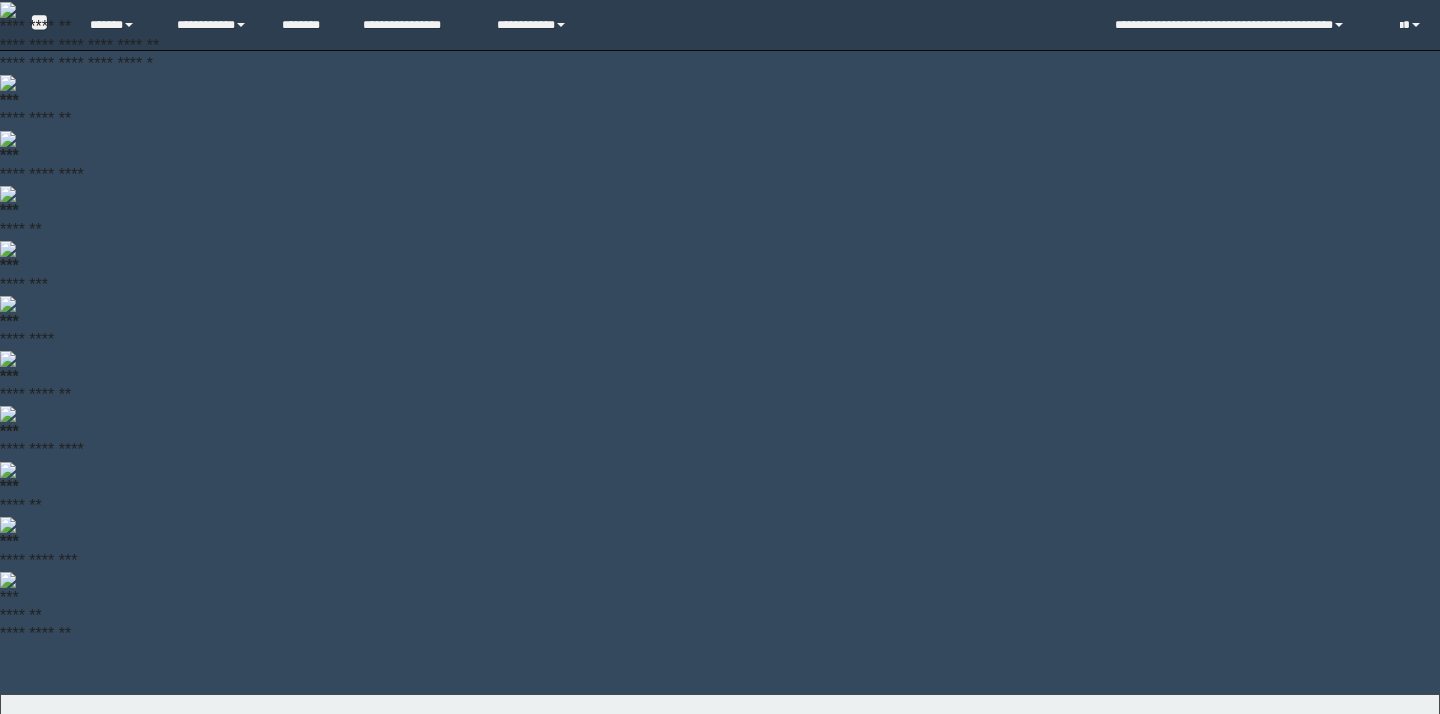 scroll, scrollTop: 0, scrollLeft: 0, axis: both 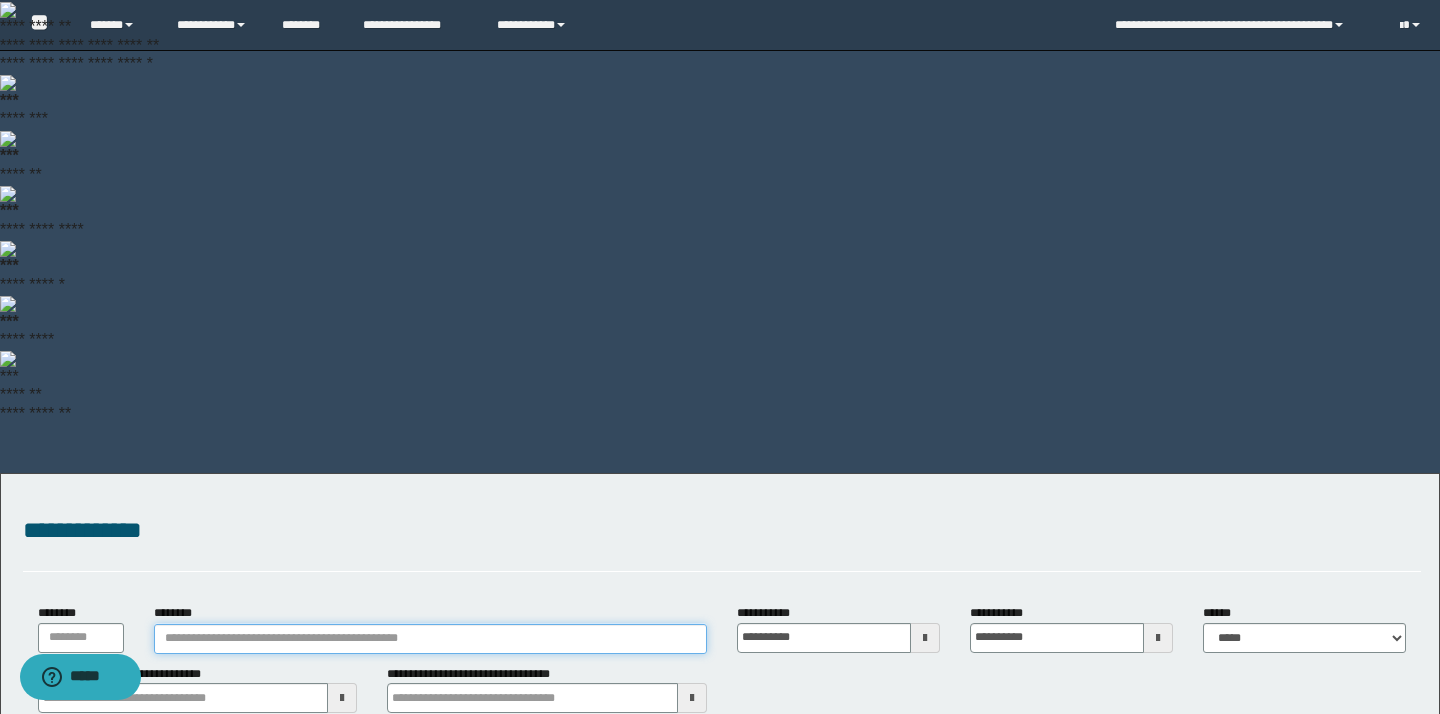 paste on "**********" 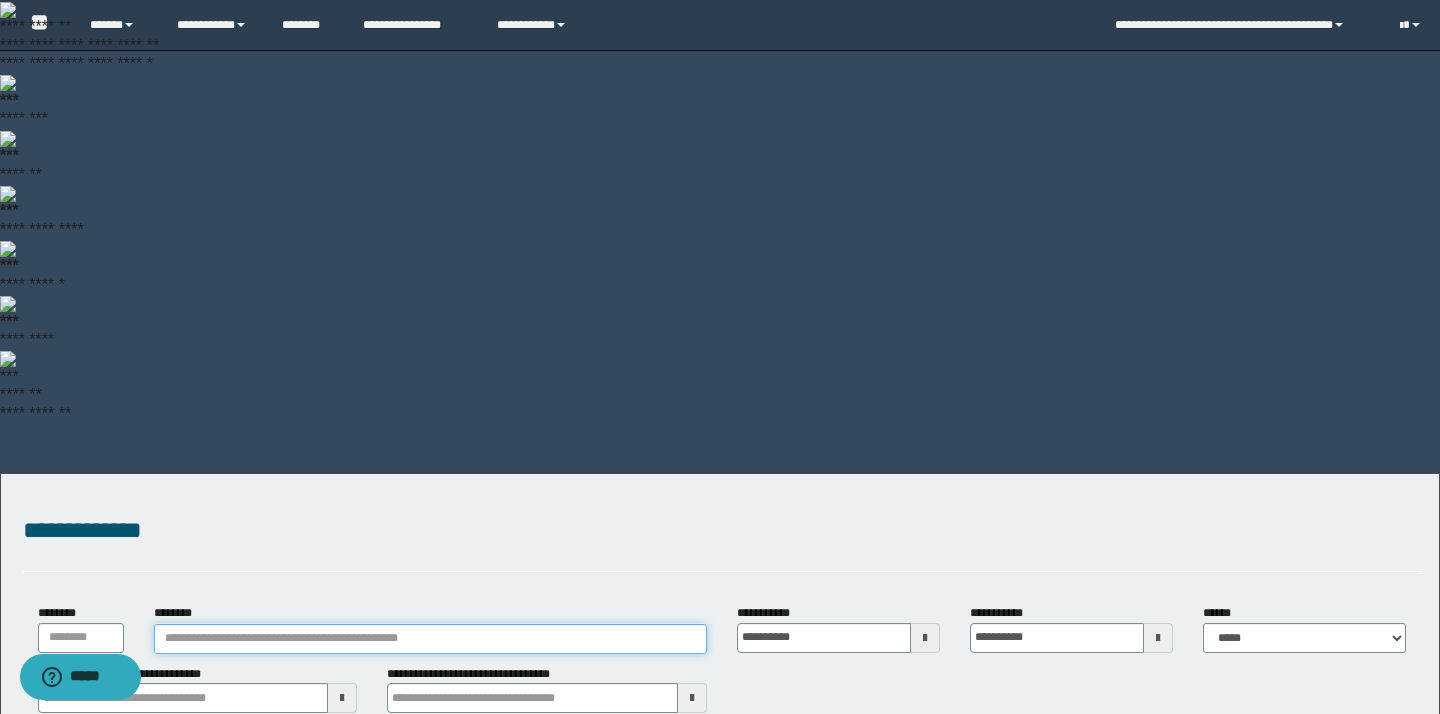 type on "**********" 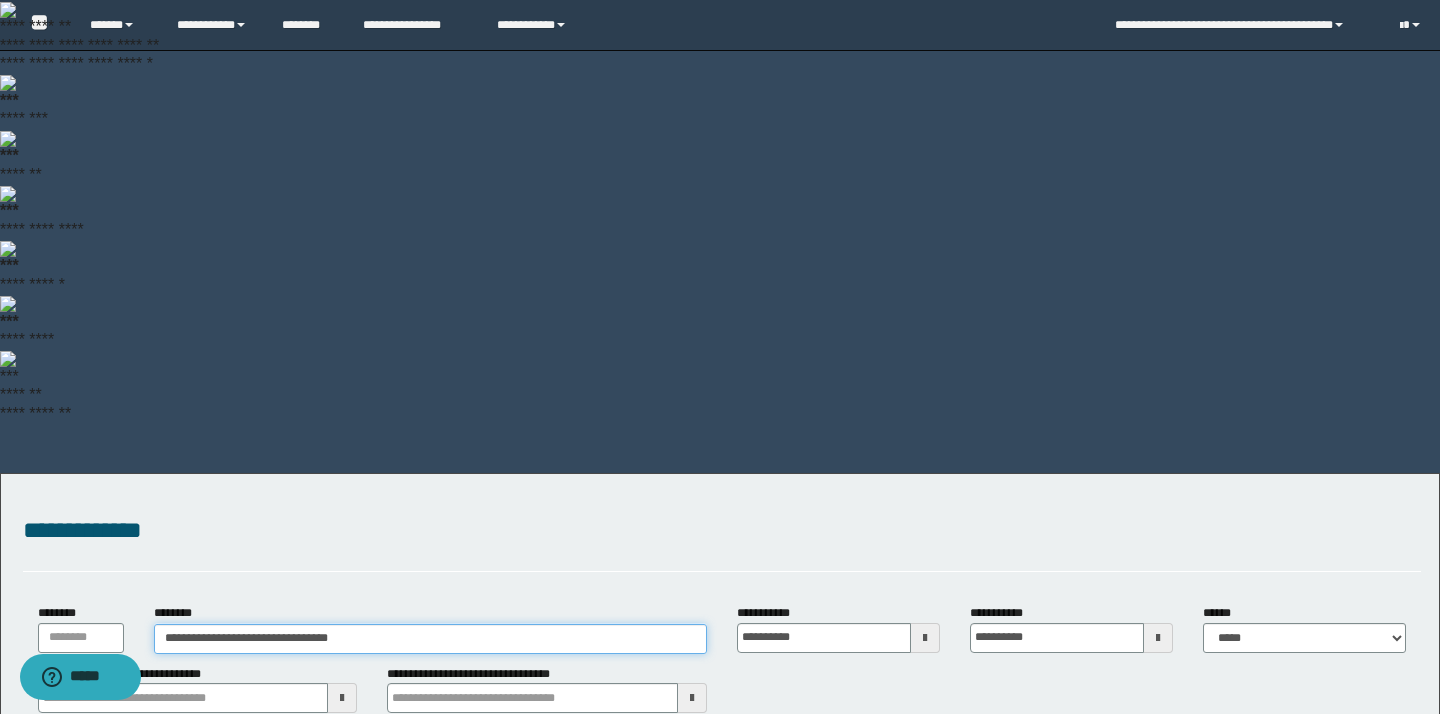 type on "**********" 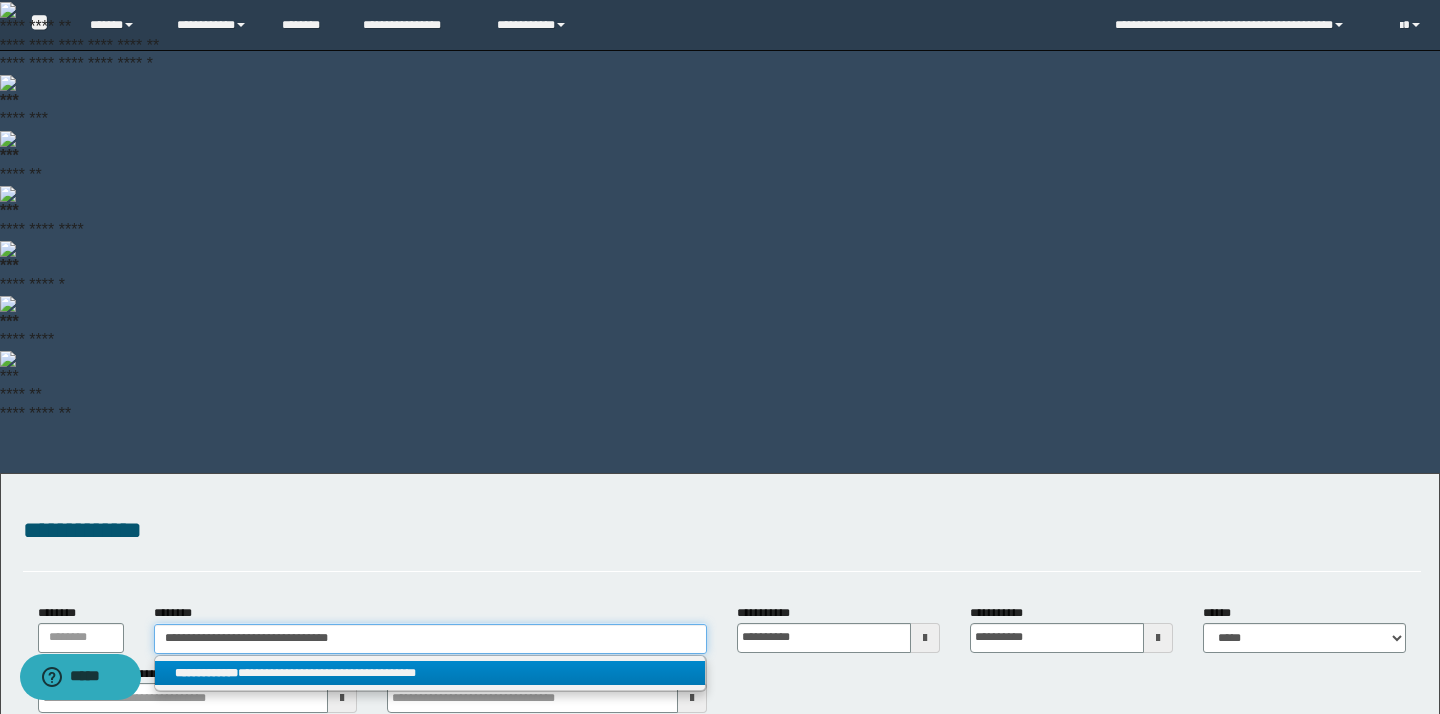 type on "**********" 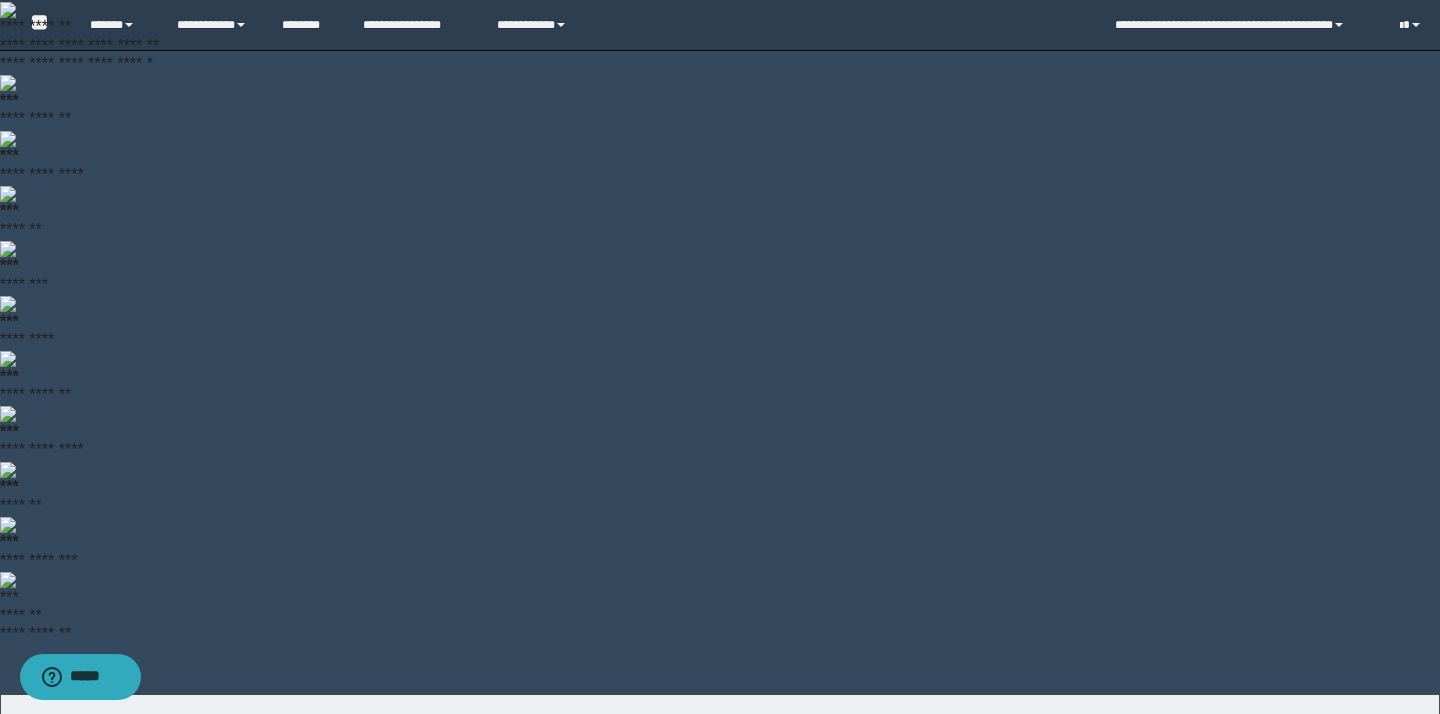 click on "**********" at bounding box center (430, 893) 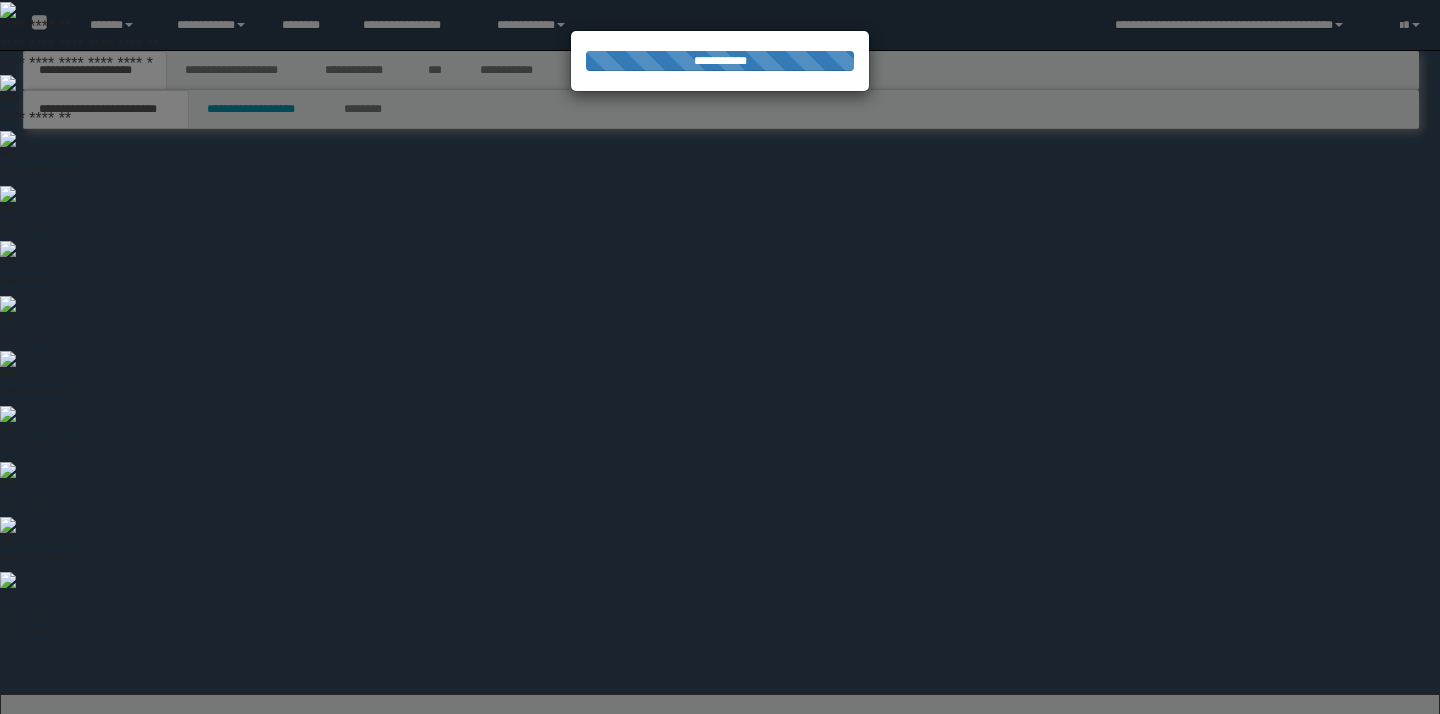scroll, scrollTop: 0, scrollLeft: 0, axis: both 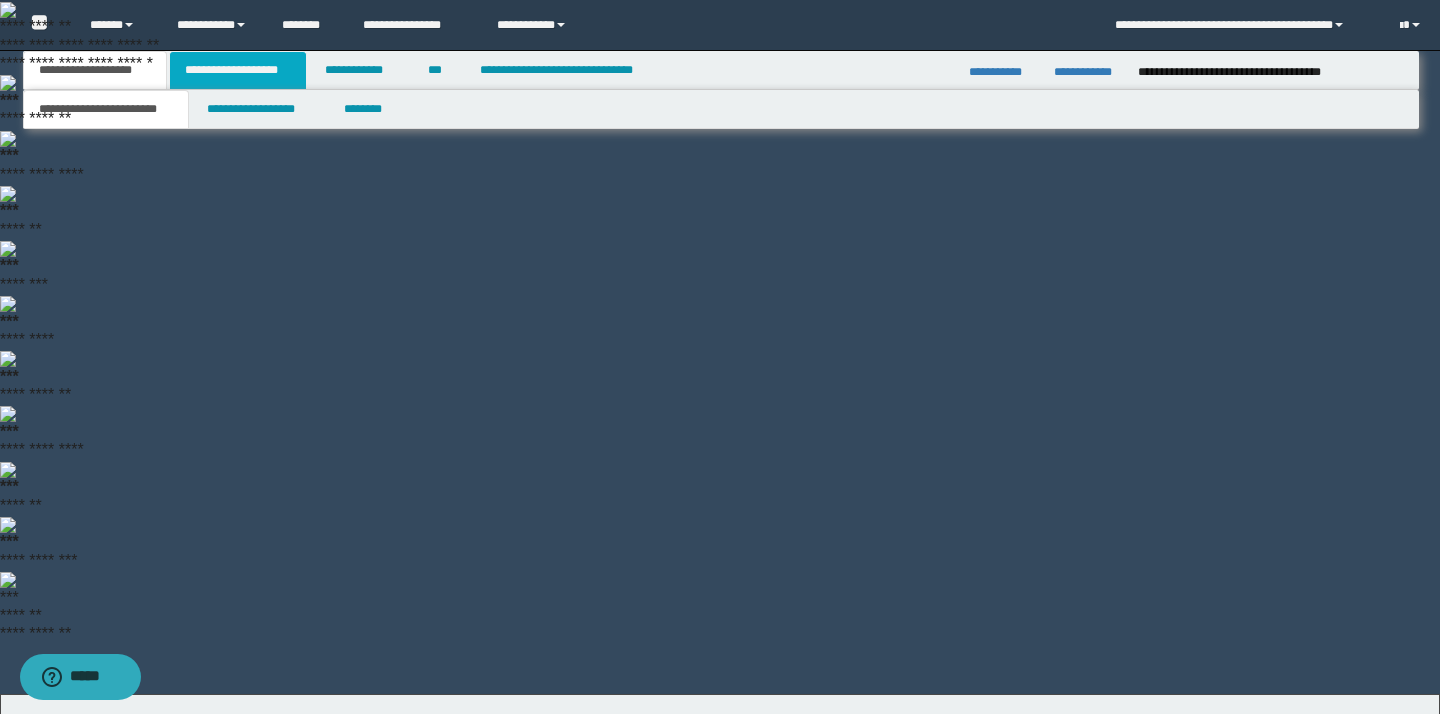 click on "**********" at bounding box center [238, 70] 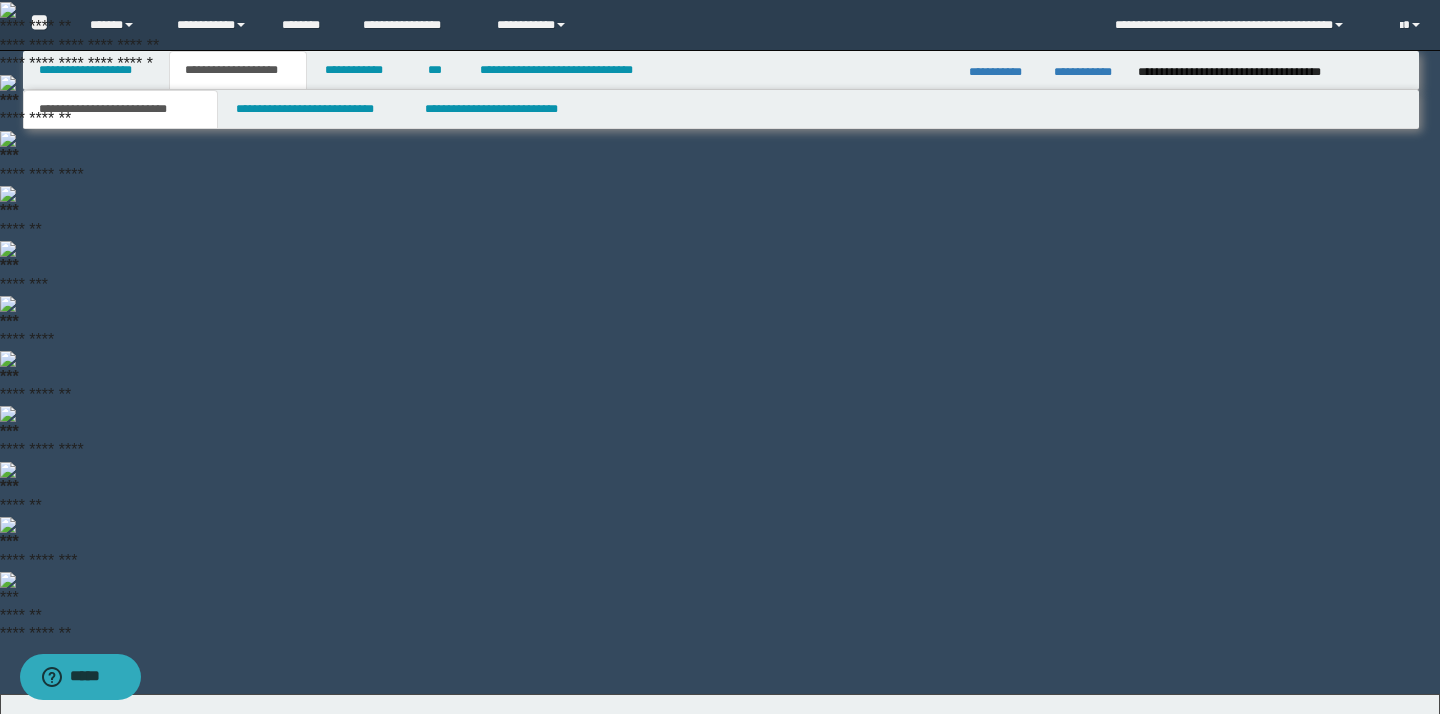 type 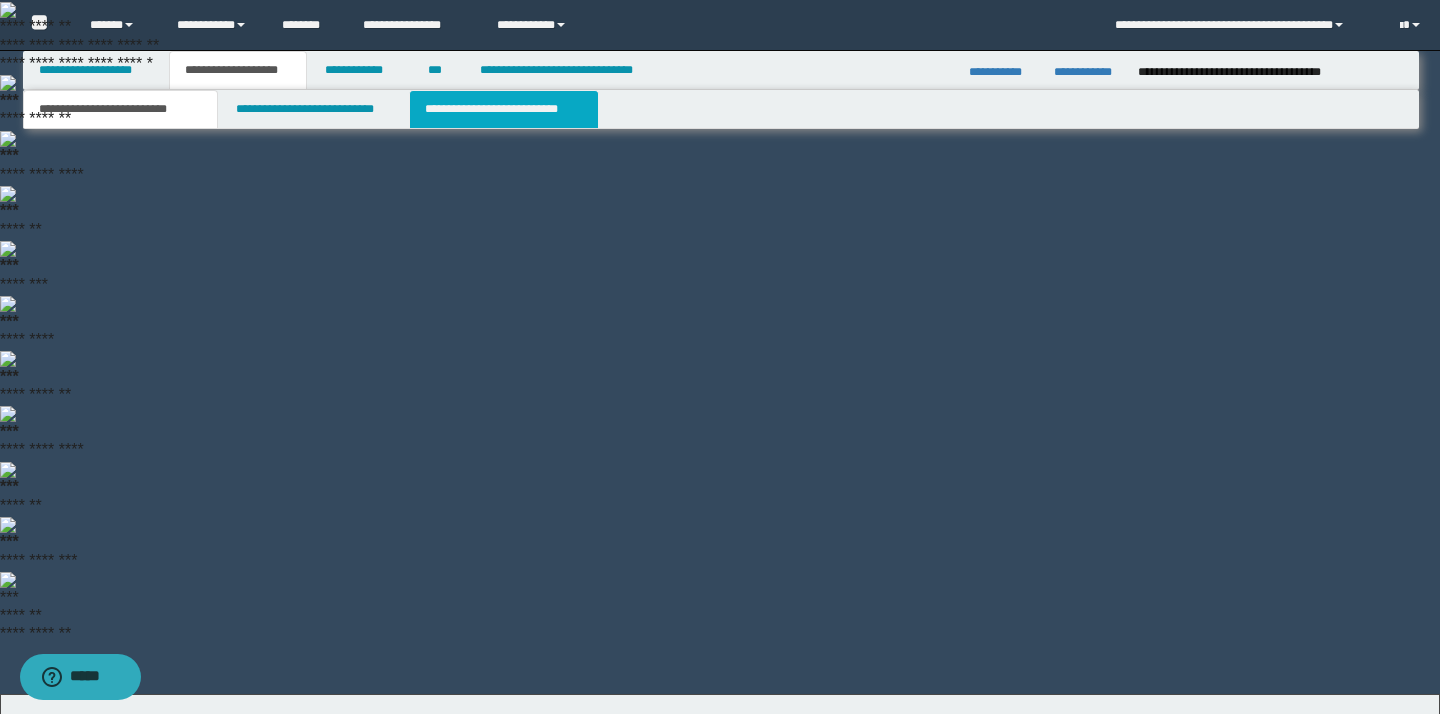 select on "*" 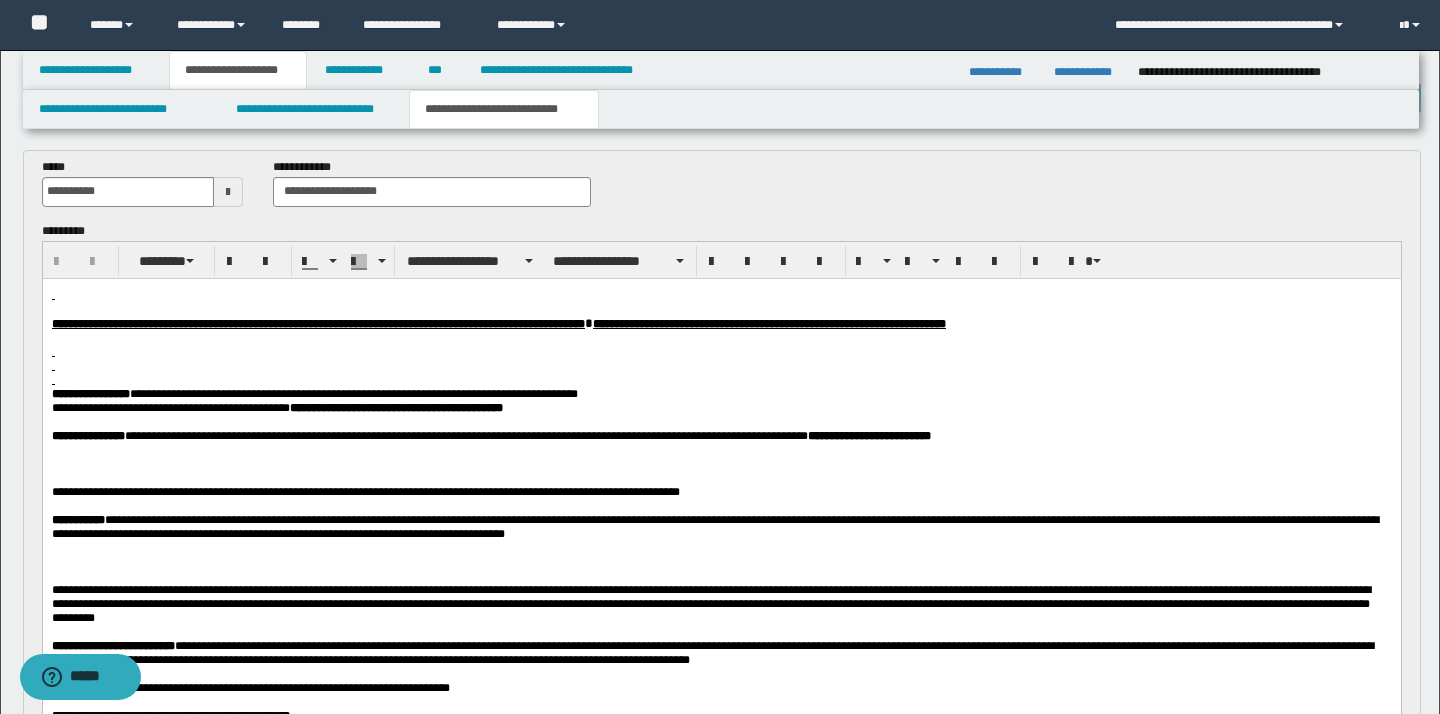 scroll, scrollTop: 851, scrollLeft: 0, axis: vertical 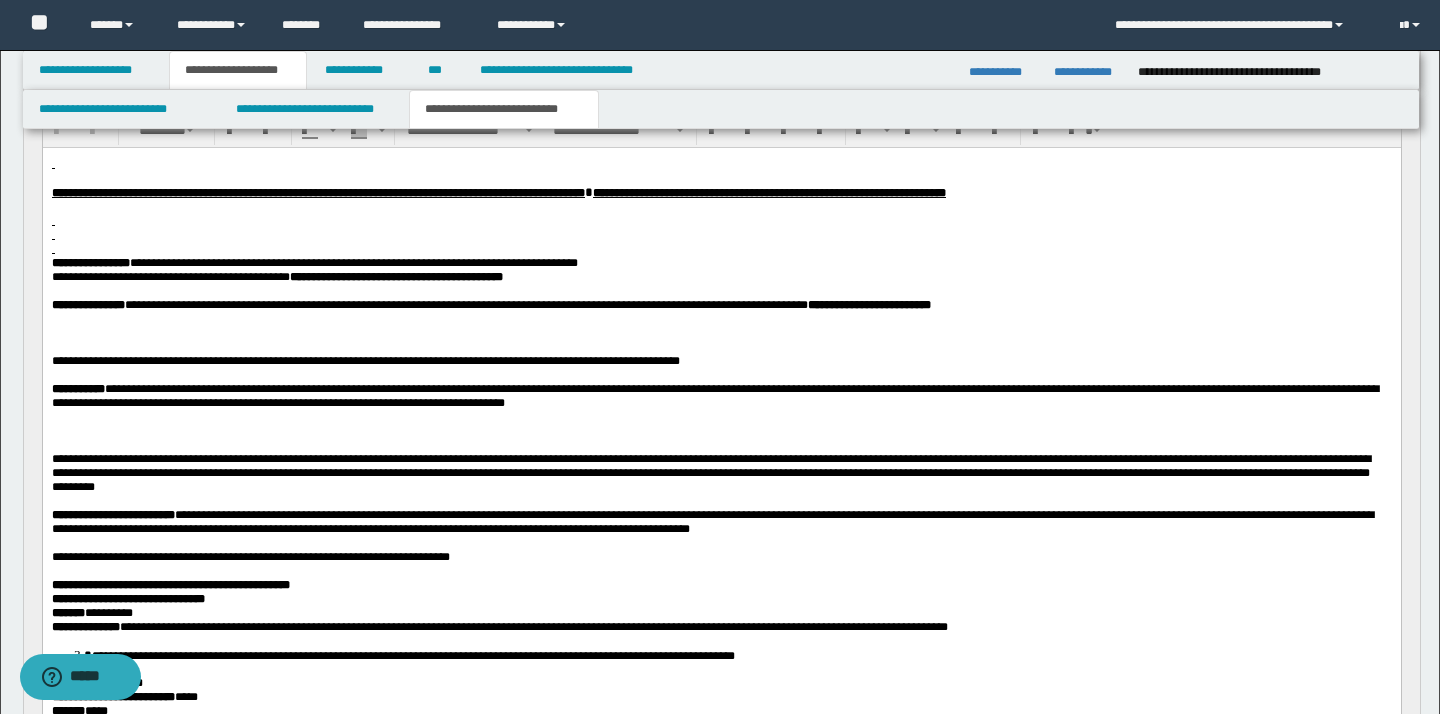 drag, startPoint x: 153, startPoint y: 1230, endPoint x: 141, endPoint y: 1129, distance: 101.71037 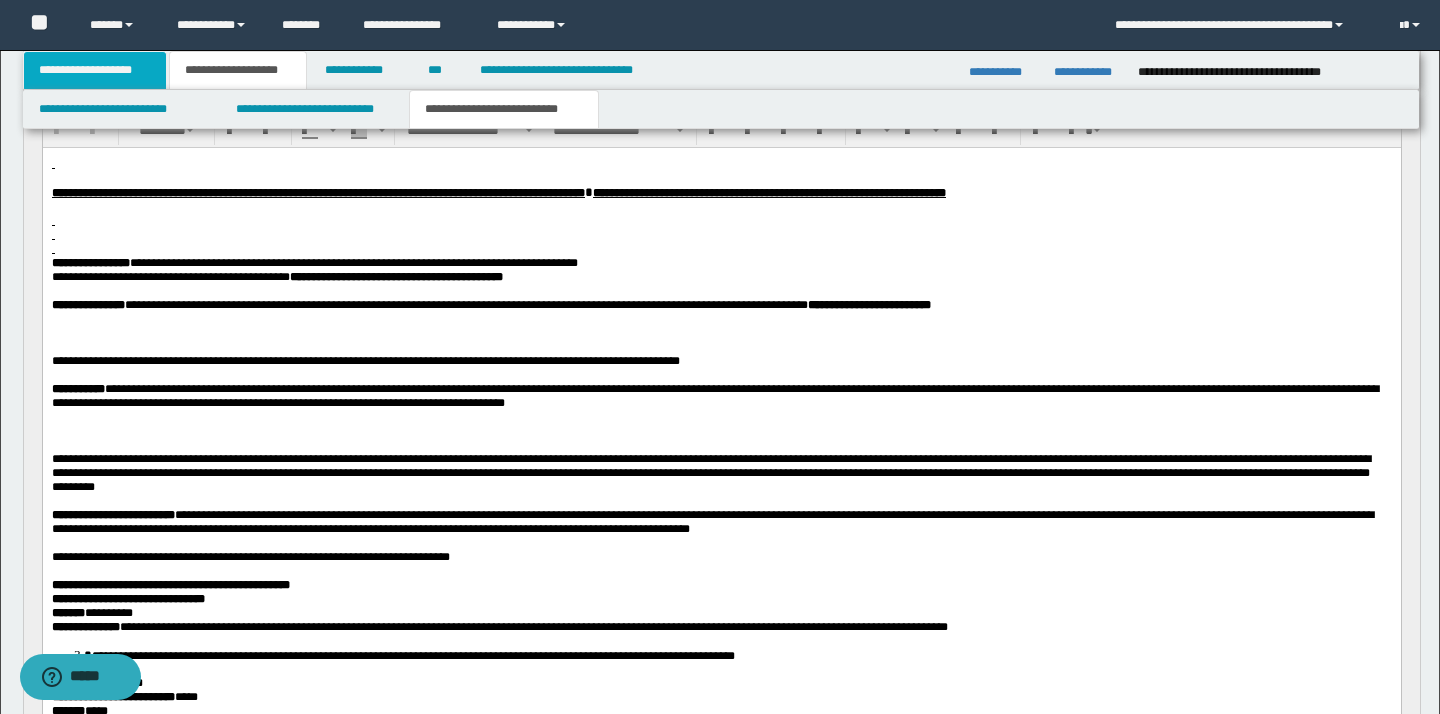 click on "**********" at bounding box center [95, 70] 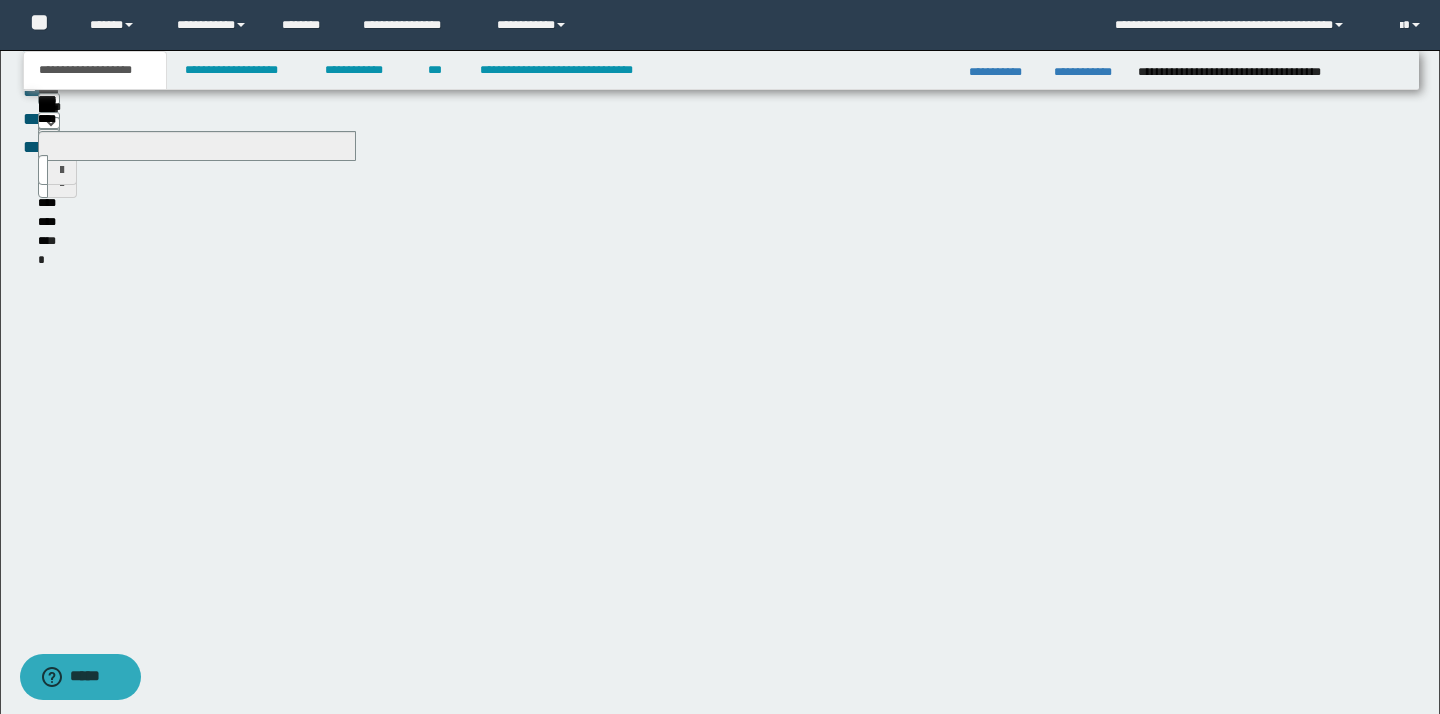 scroll, scrollTop: 170, scrollLeft: 0, axis: vertical 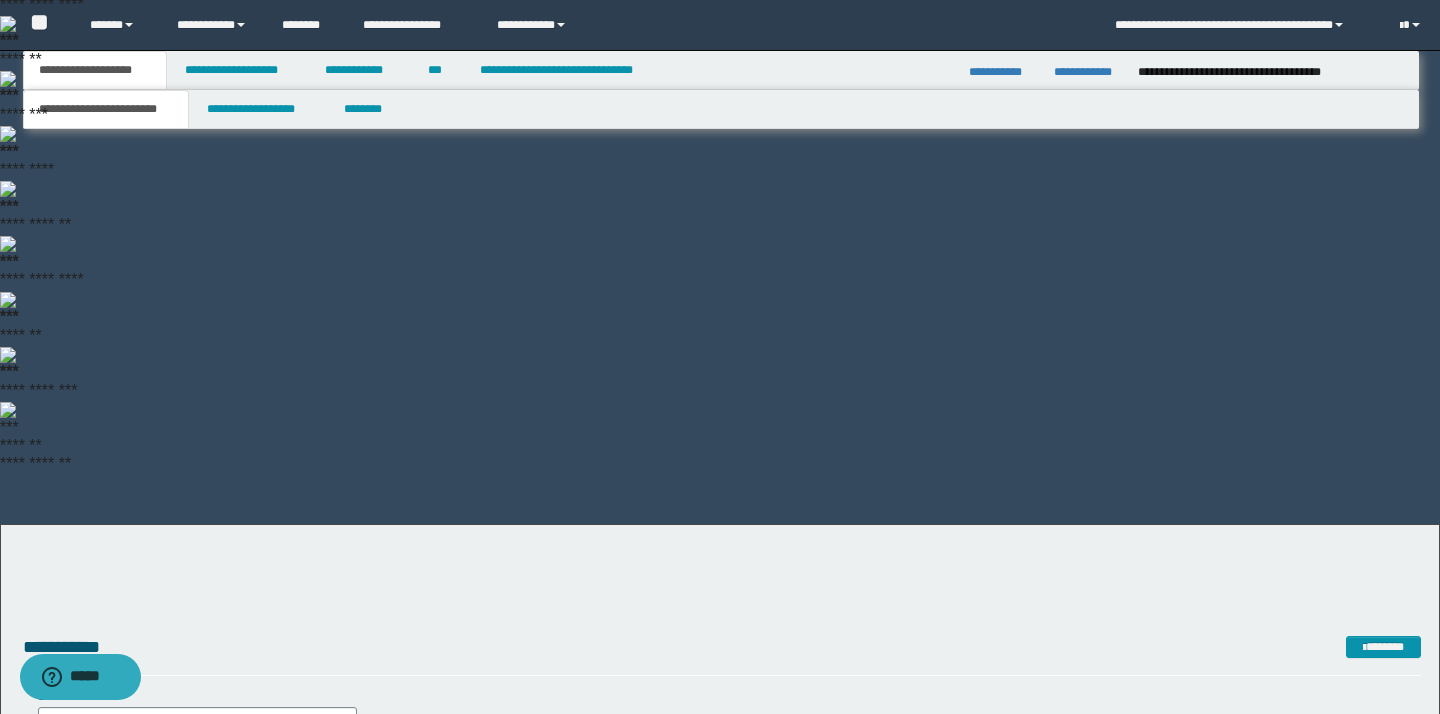 click at bounding box center (342, 1143) 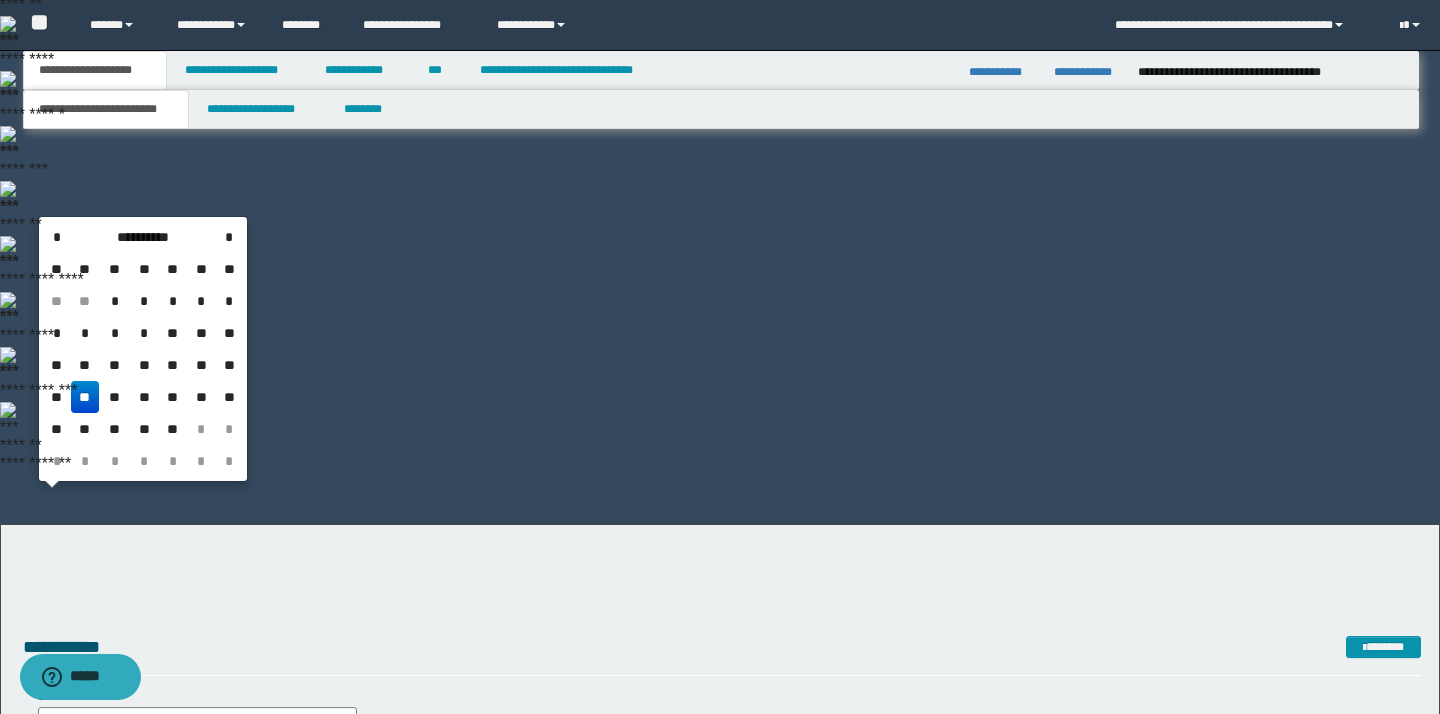click on "**" at bounding box center (85, 397) 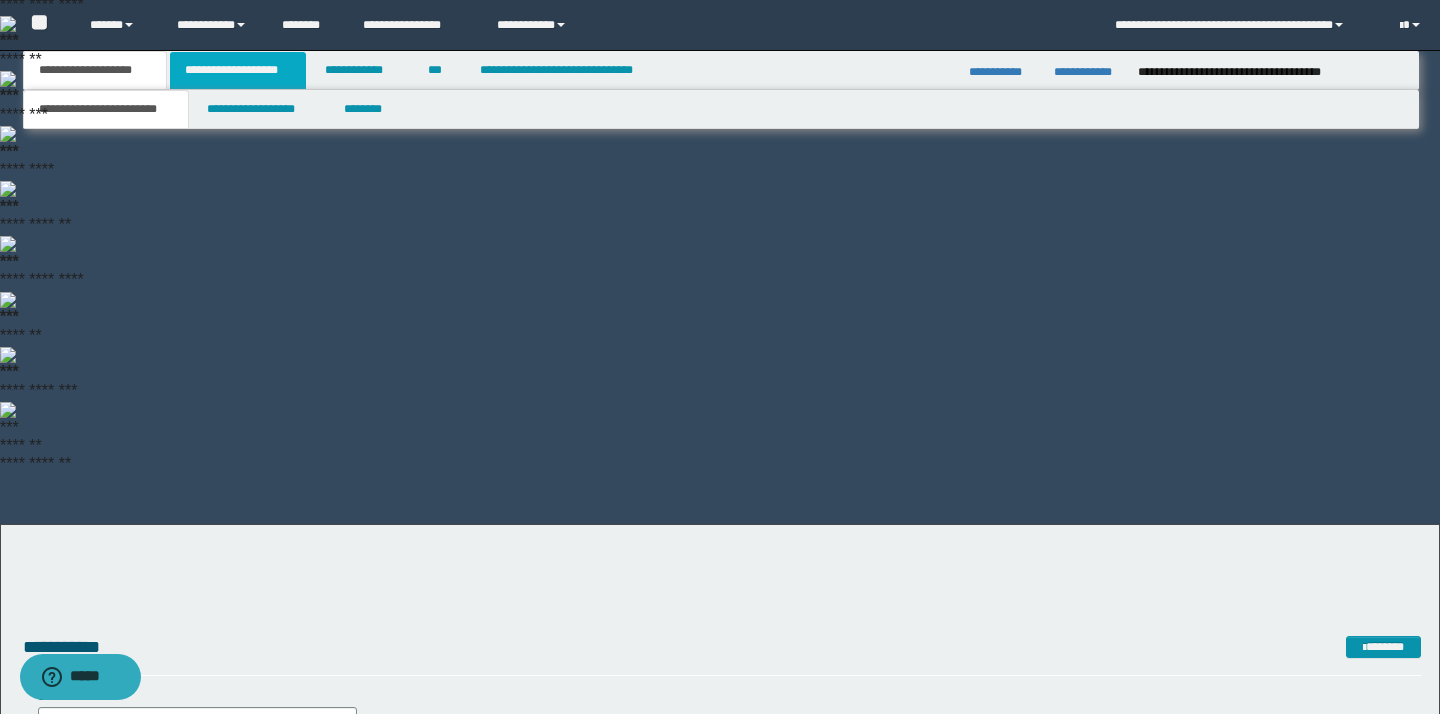 click on "**********" at bounding box center [238, 70] 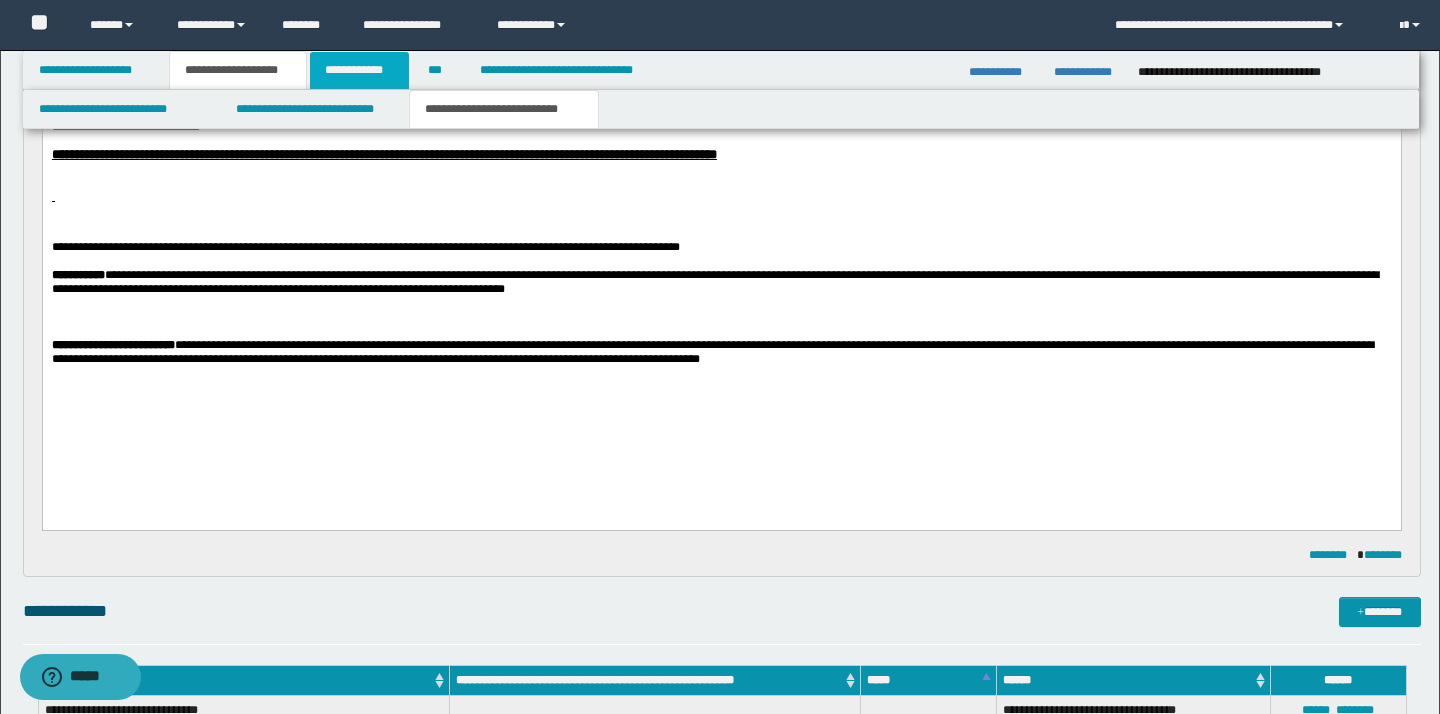 scroll, scrollTop: 2401, scrollLeft: 0, axis: vertical 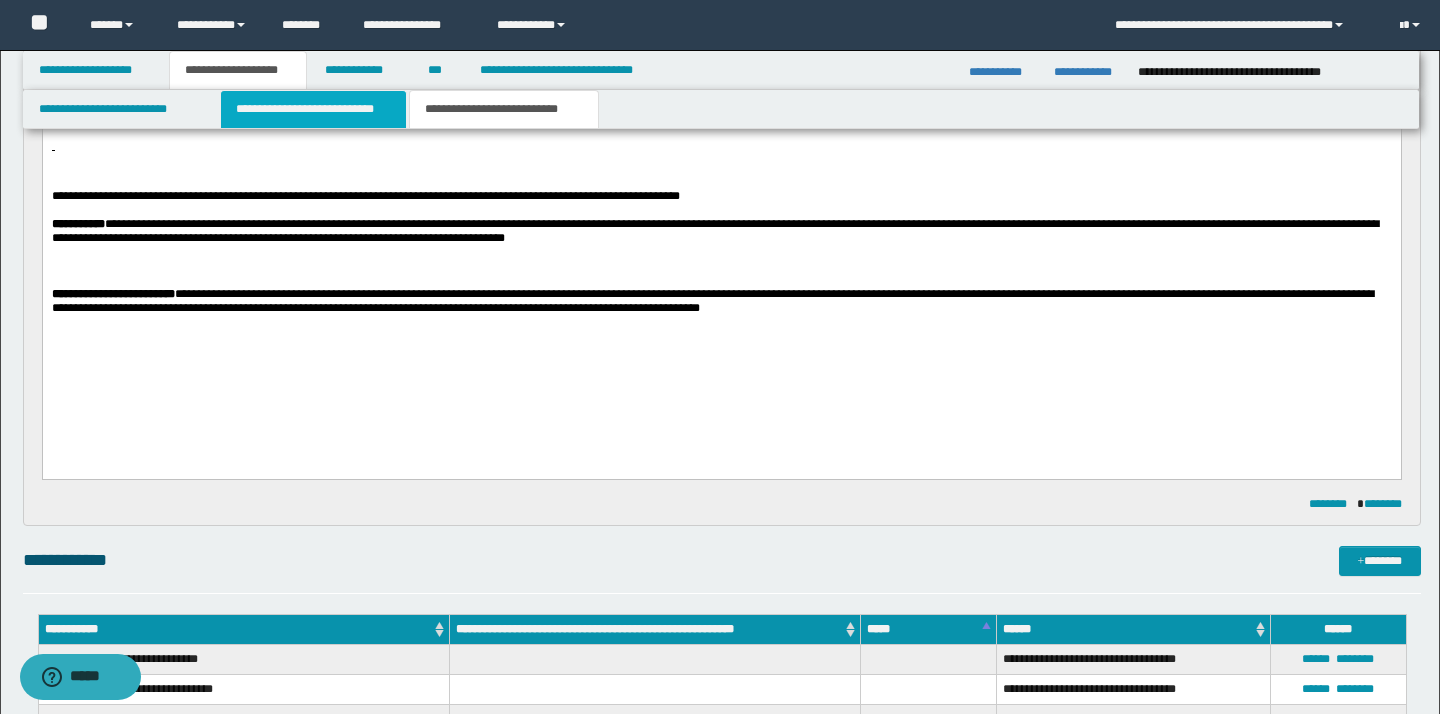 click on "**********" at bounding box center [314, 109] 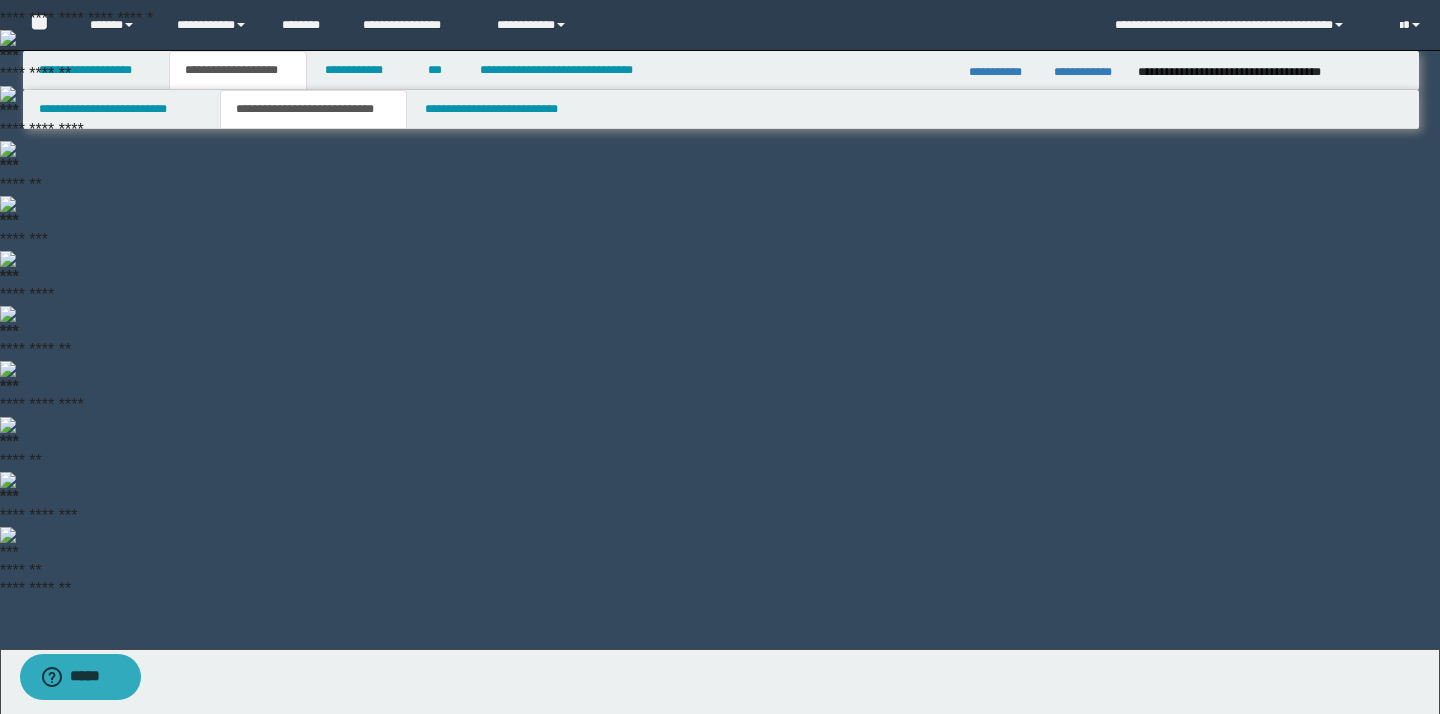 scroll, scrollTop: 0, scrollLeft: 0, axis: both 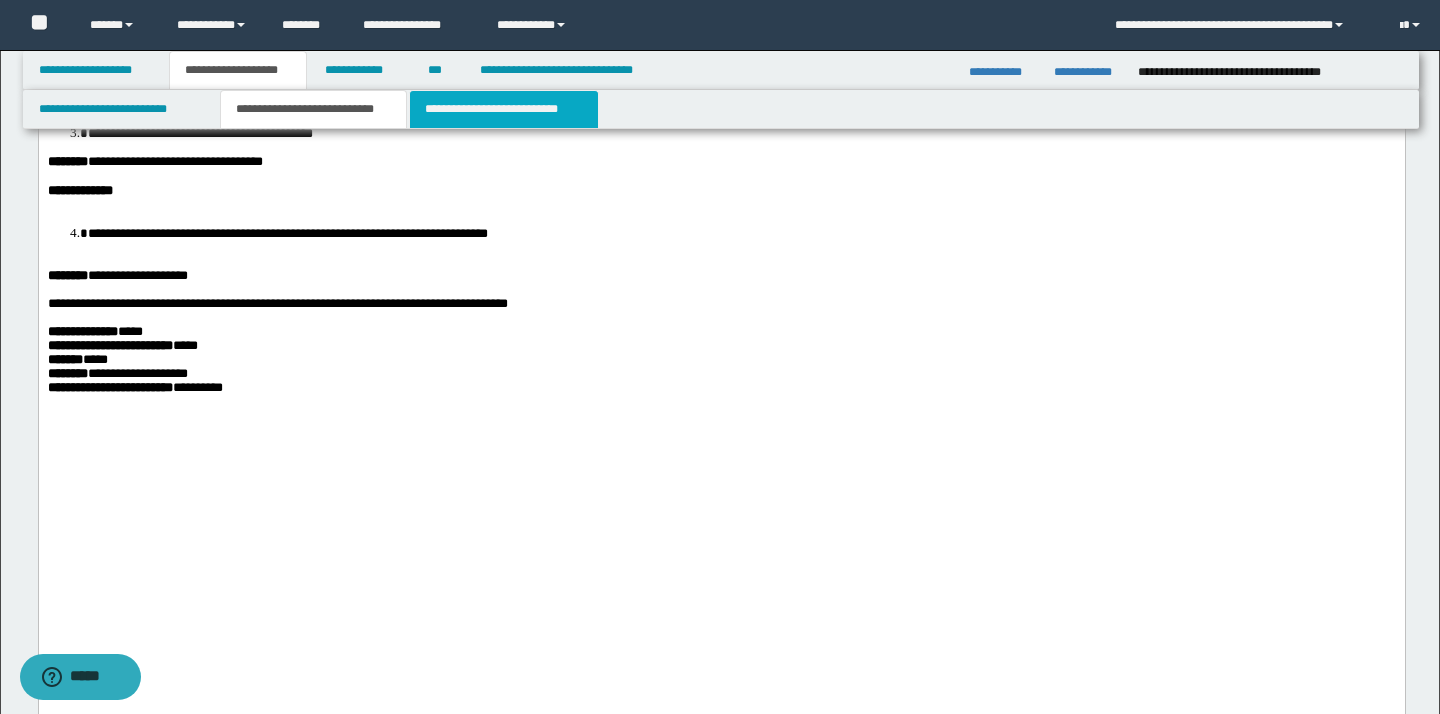 click on "**********" at bounding box center (504, 109) 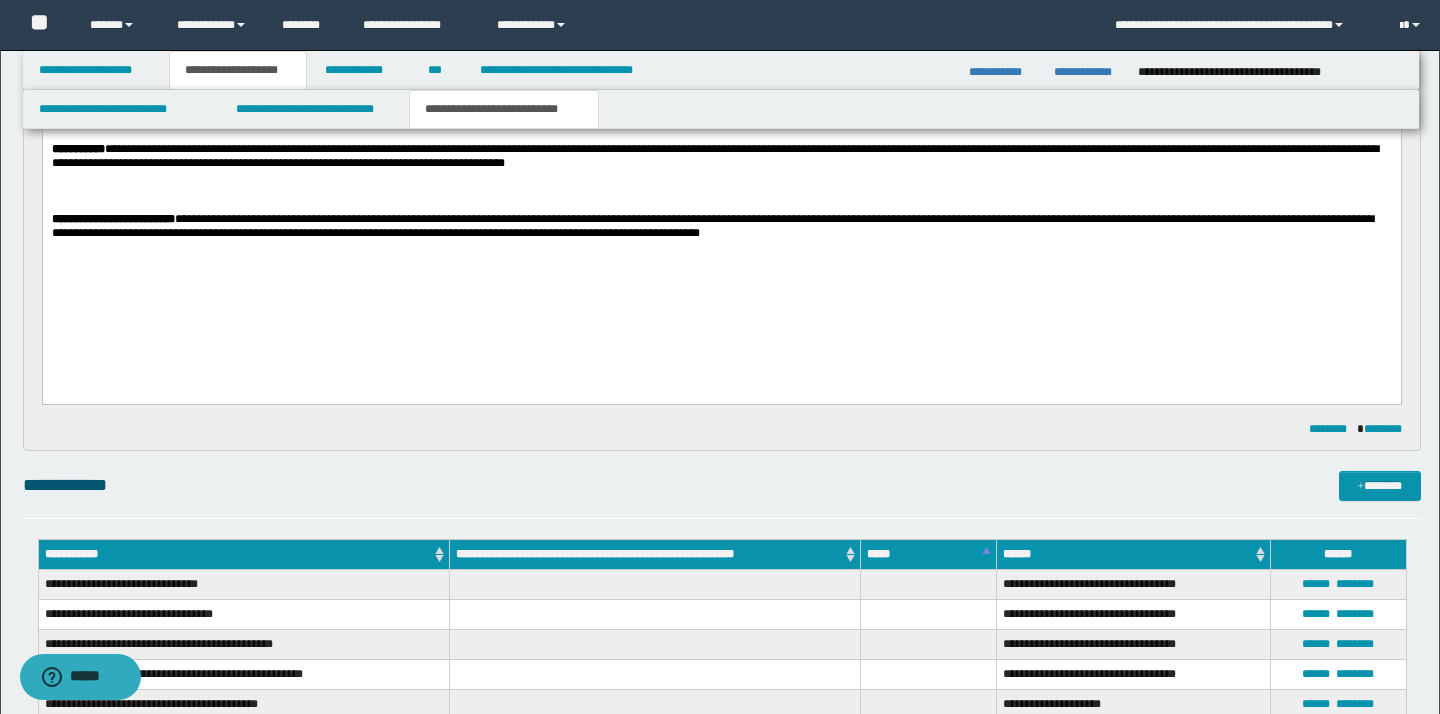 scroll, scrollTop: 2480, scrollLeft: 0, axis: vertical 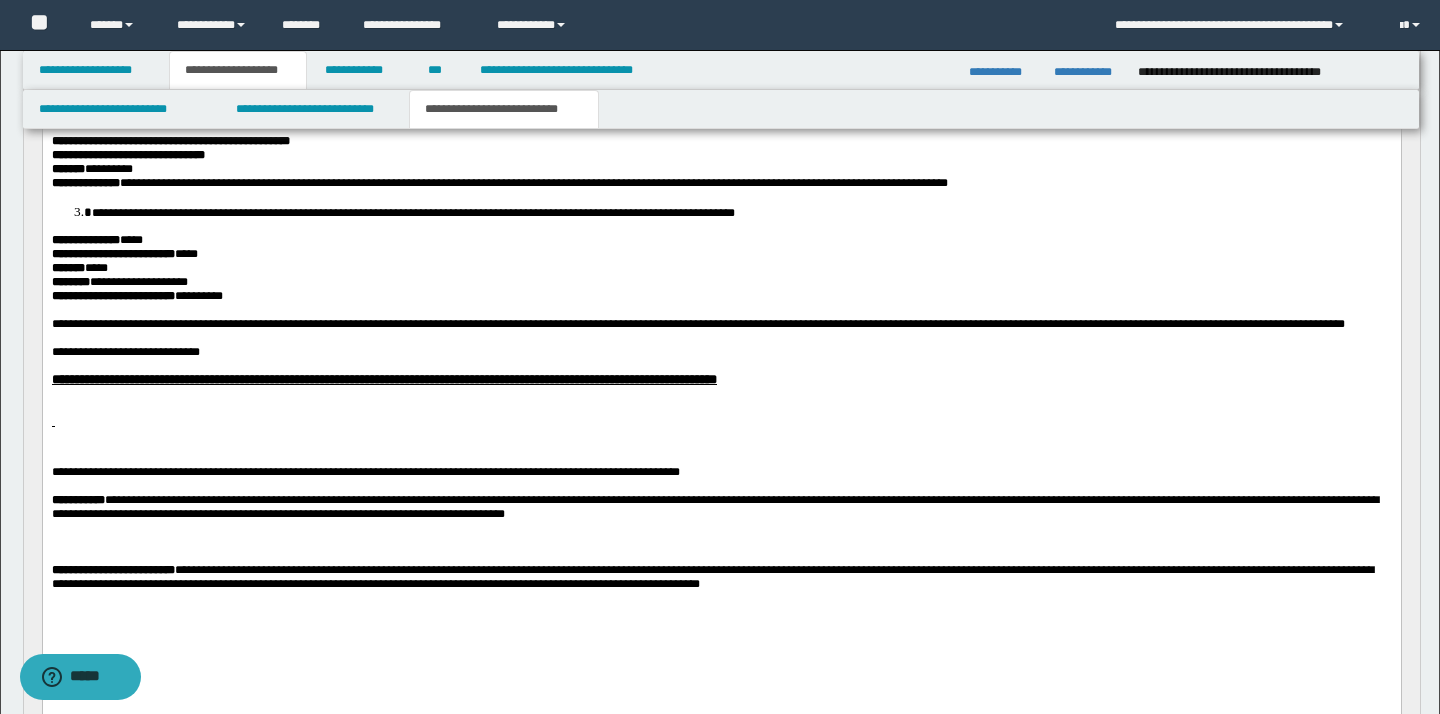 click on "******" at bounding box center (1316, 1086) 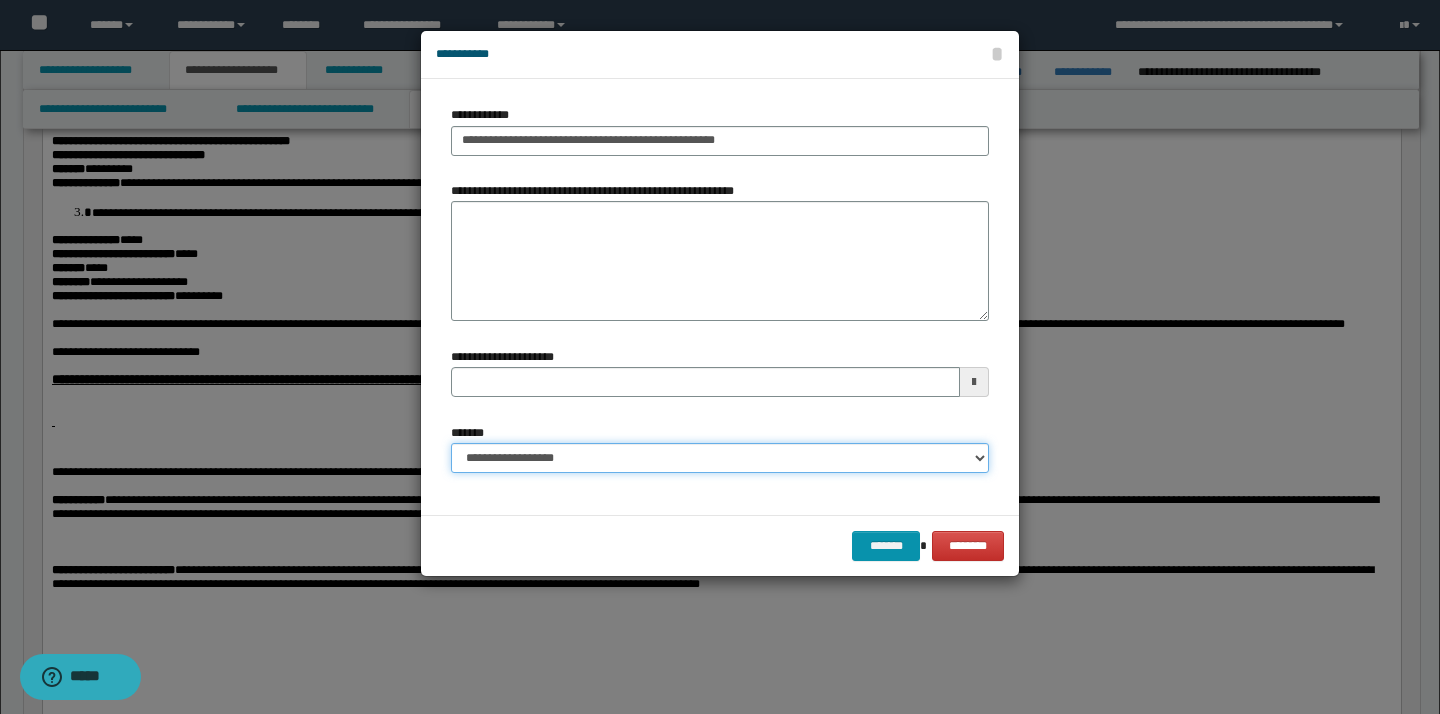 click on "**********" at bounding box center [720, 458] 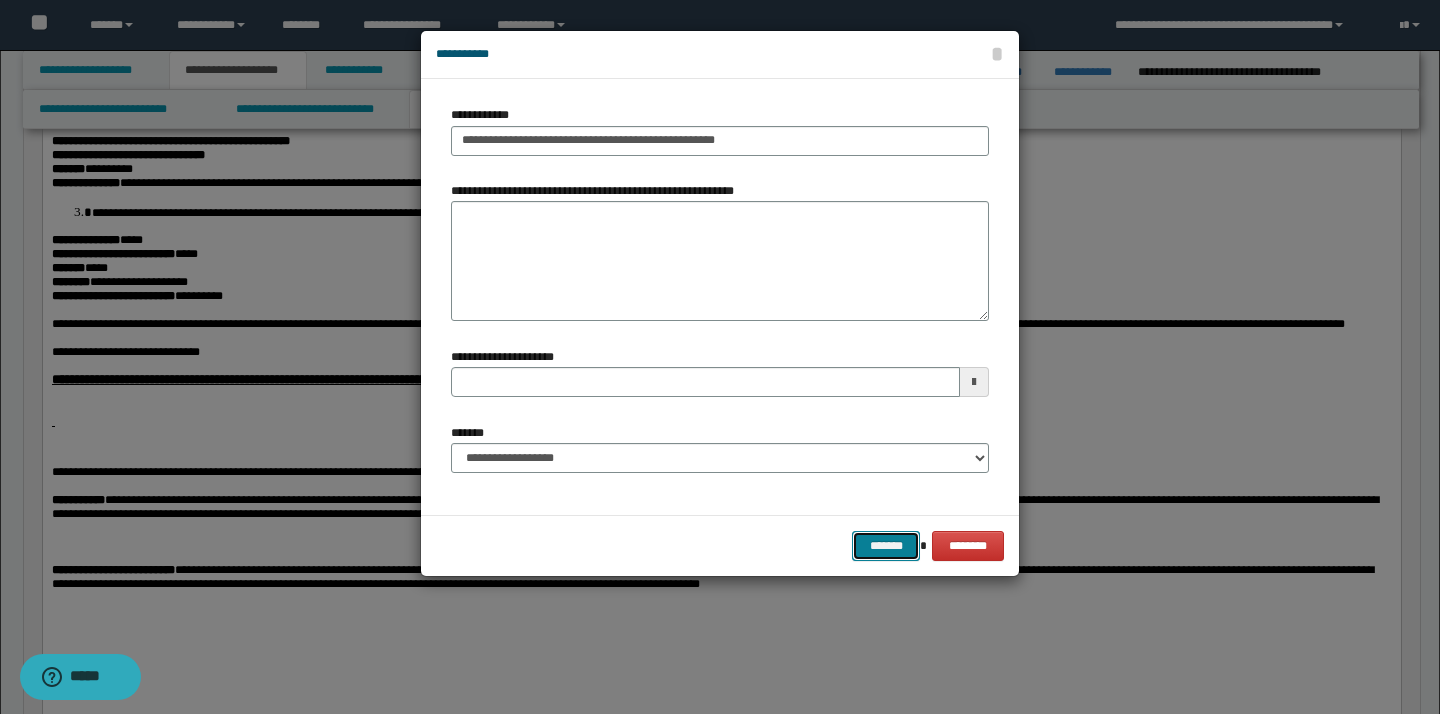 drag, startPoint x: 898, startPoint y: 545, endPoint x: 899, endPoint y: 531, distance: 14.035668 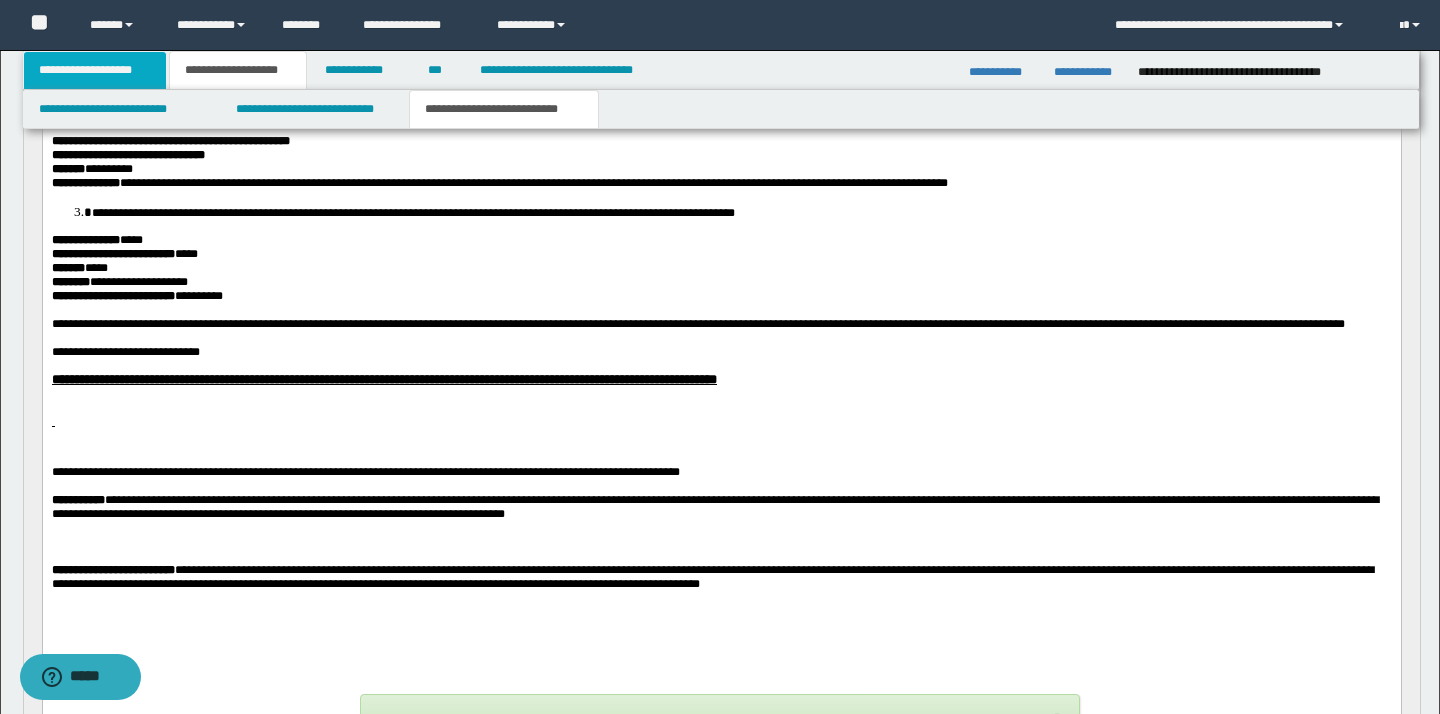 click on "**********" at bounding box center (95, 70) 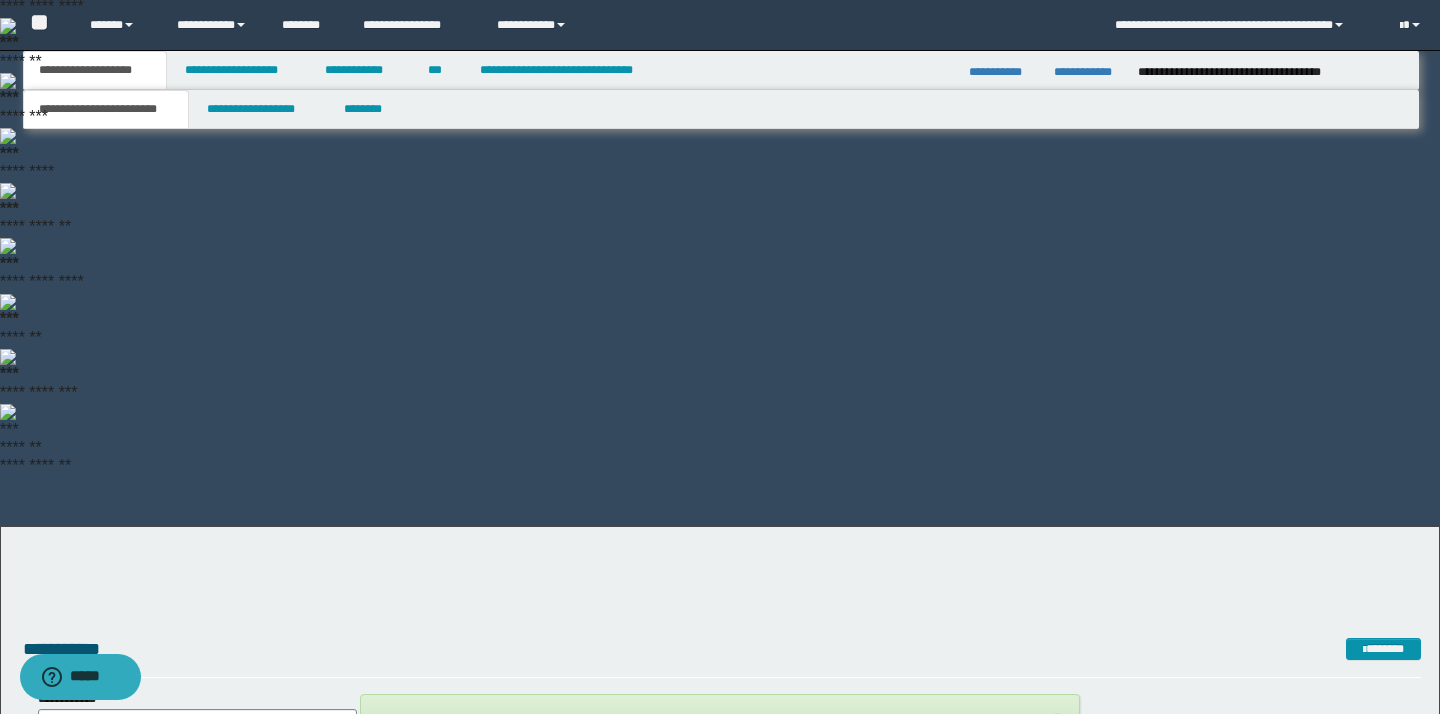 scroll, scrollTop: 170, scrollLeft: 0, axis: vertical 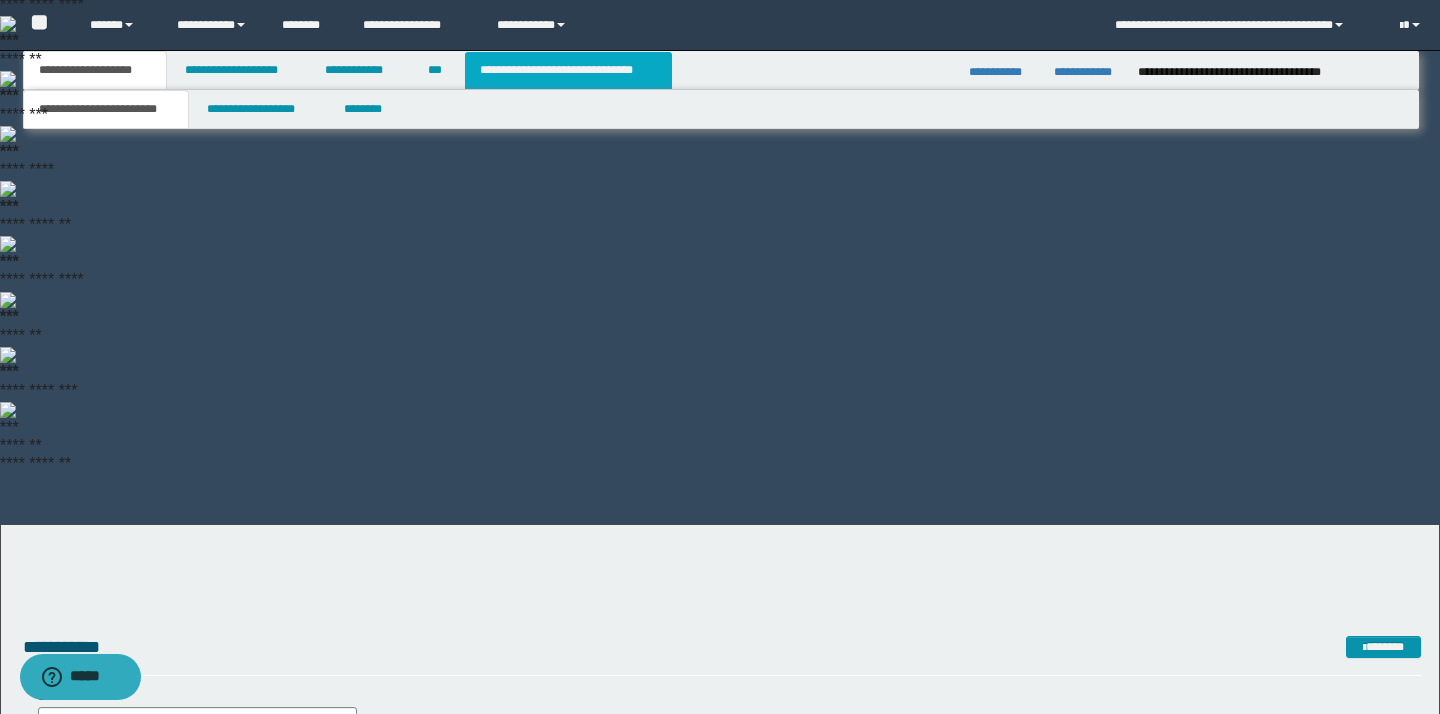 click on "**********" at bounding box center (568, 70) 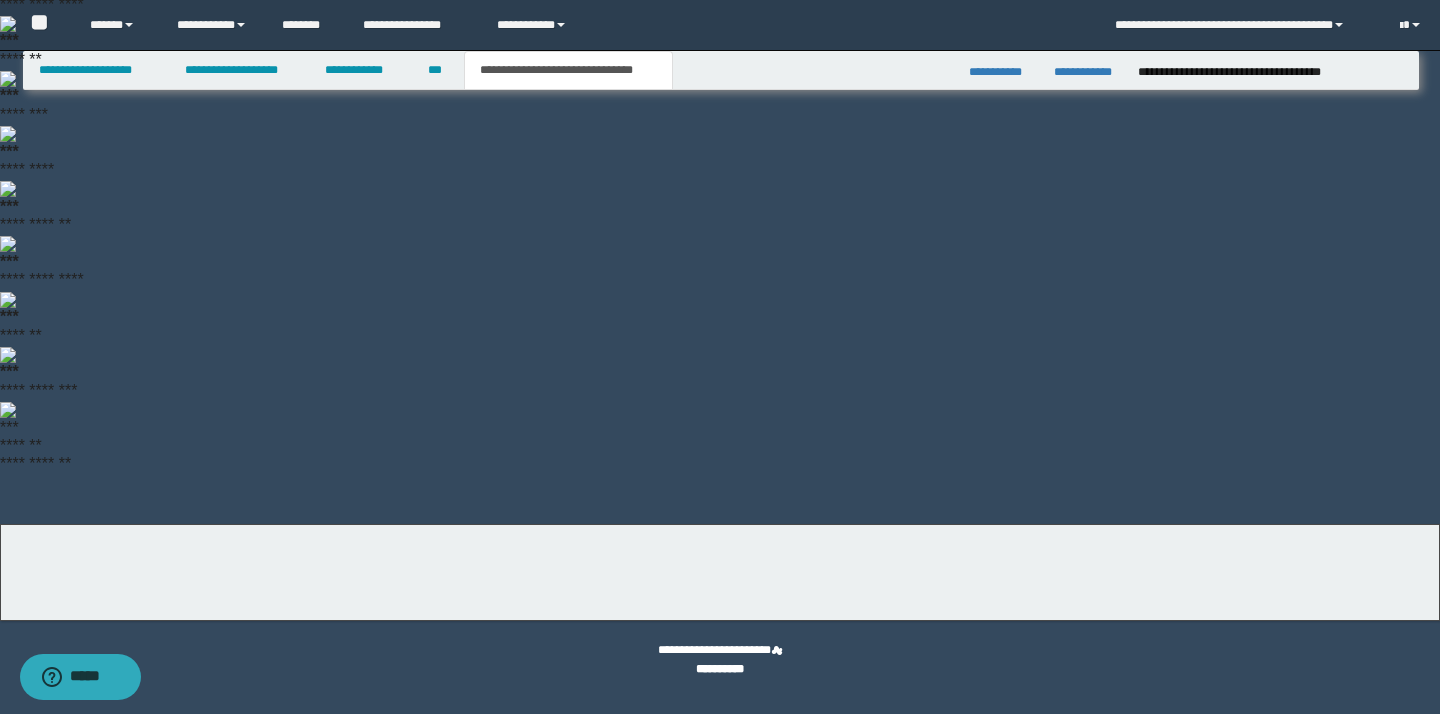 scroll, scrollTop: 0, scrollLeft: 0, axis: both 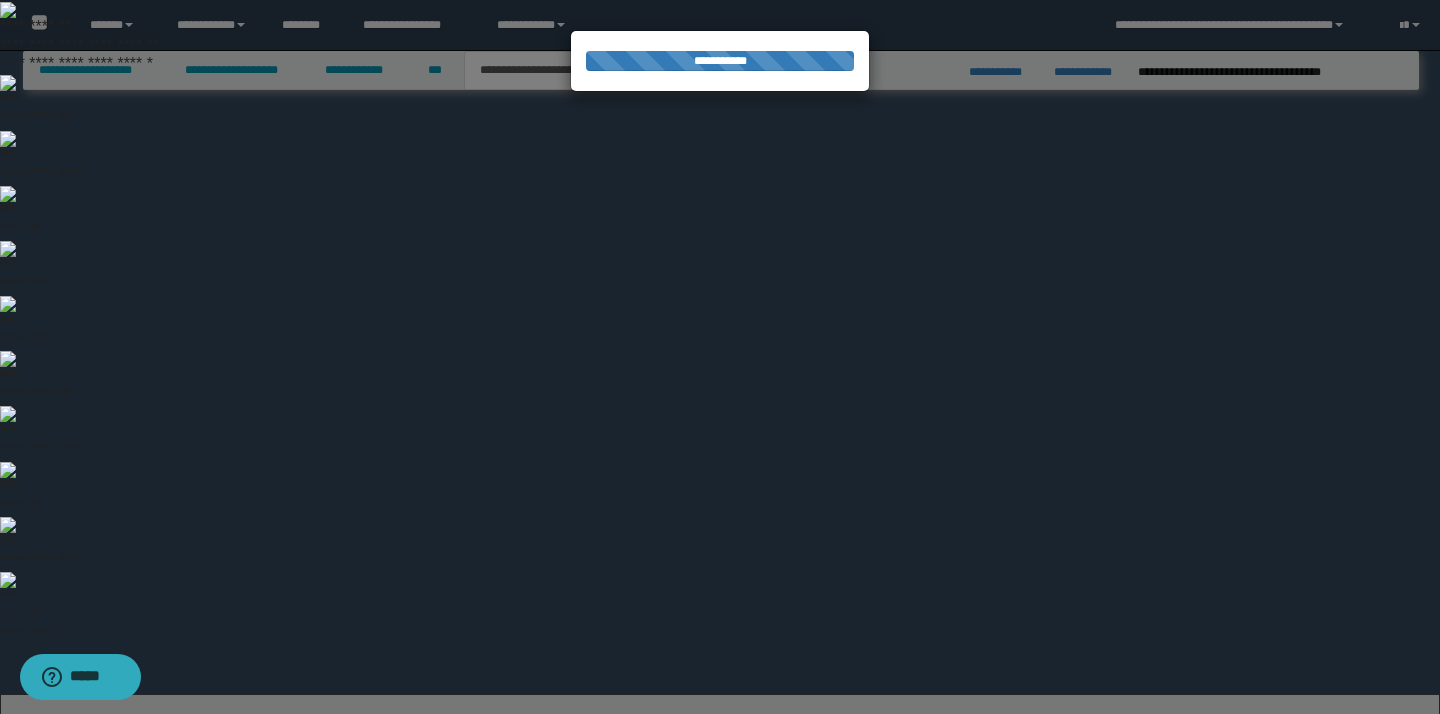 select on "*" 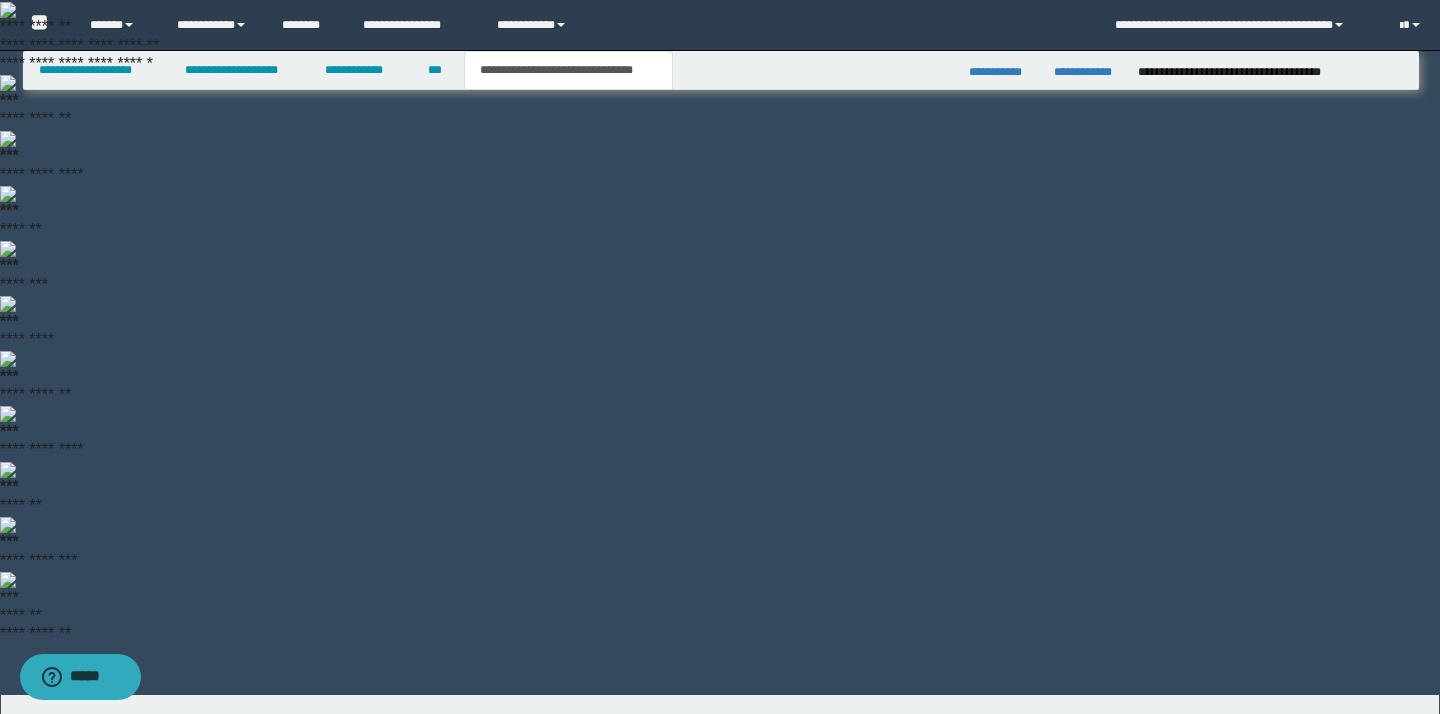 scroll, scrollTop: 0, scrollLeft: 0, axis: both 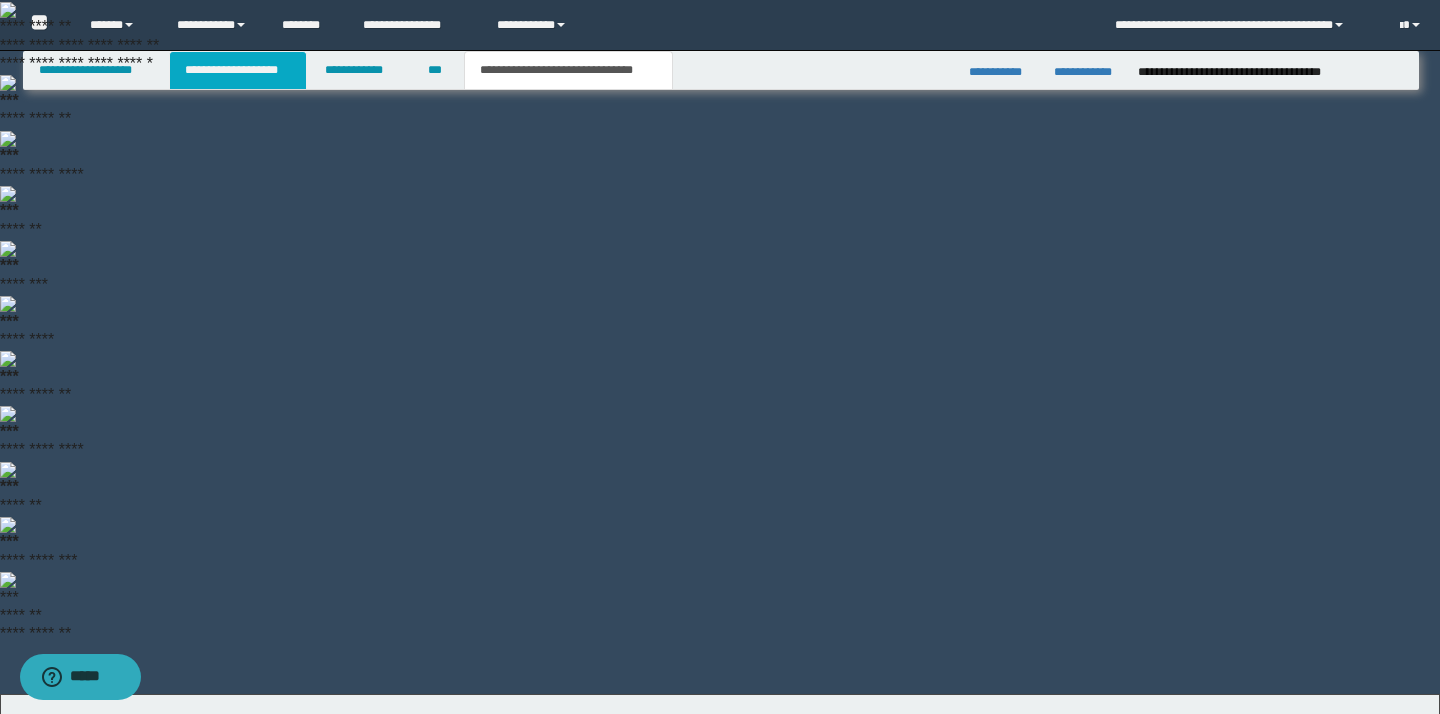 click on "**********" at bounding box center (238, 70) 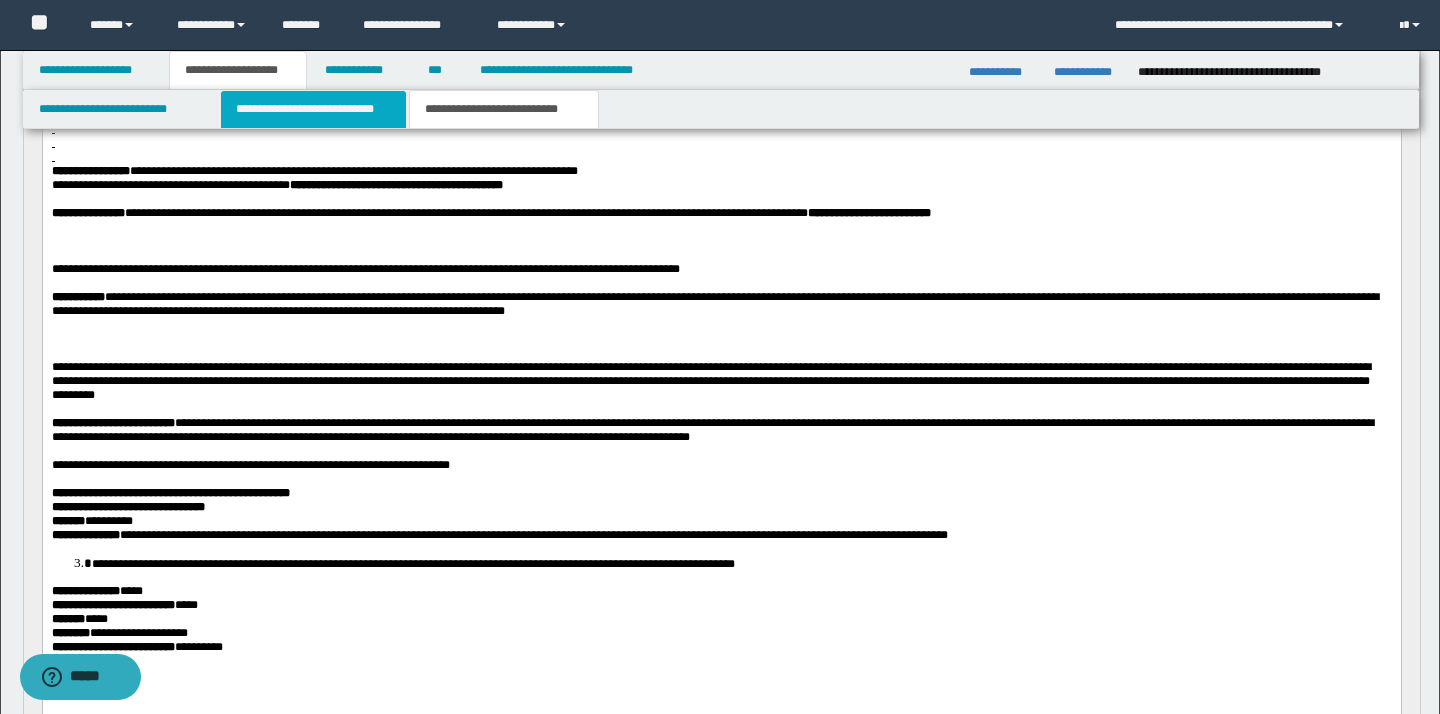 click on "**********" at bounding box center (314, 109) 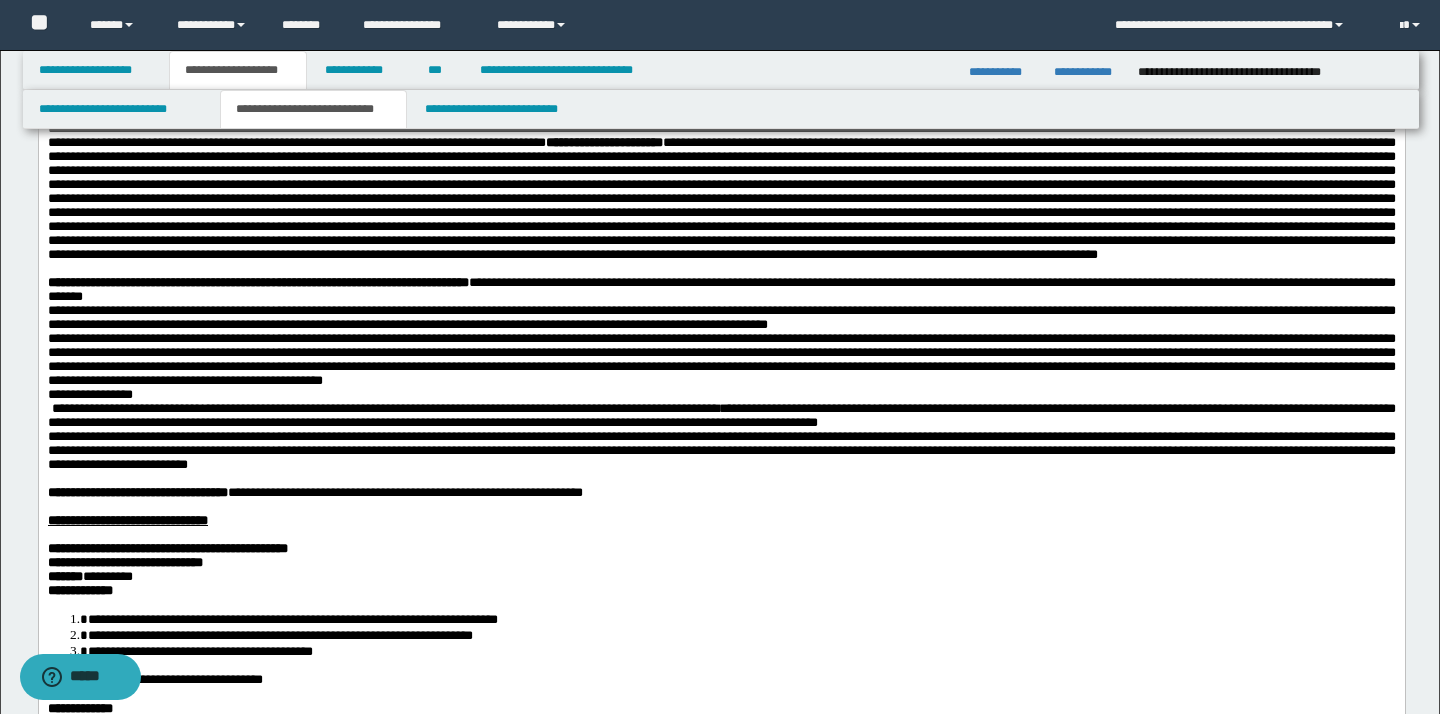scroll, scrollTop: 1534, scrollLeft: 0, axis: vertical 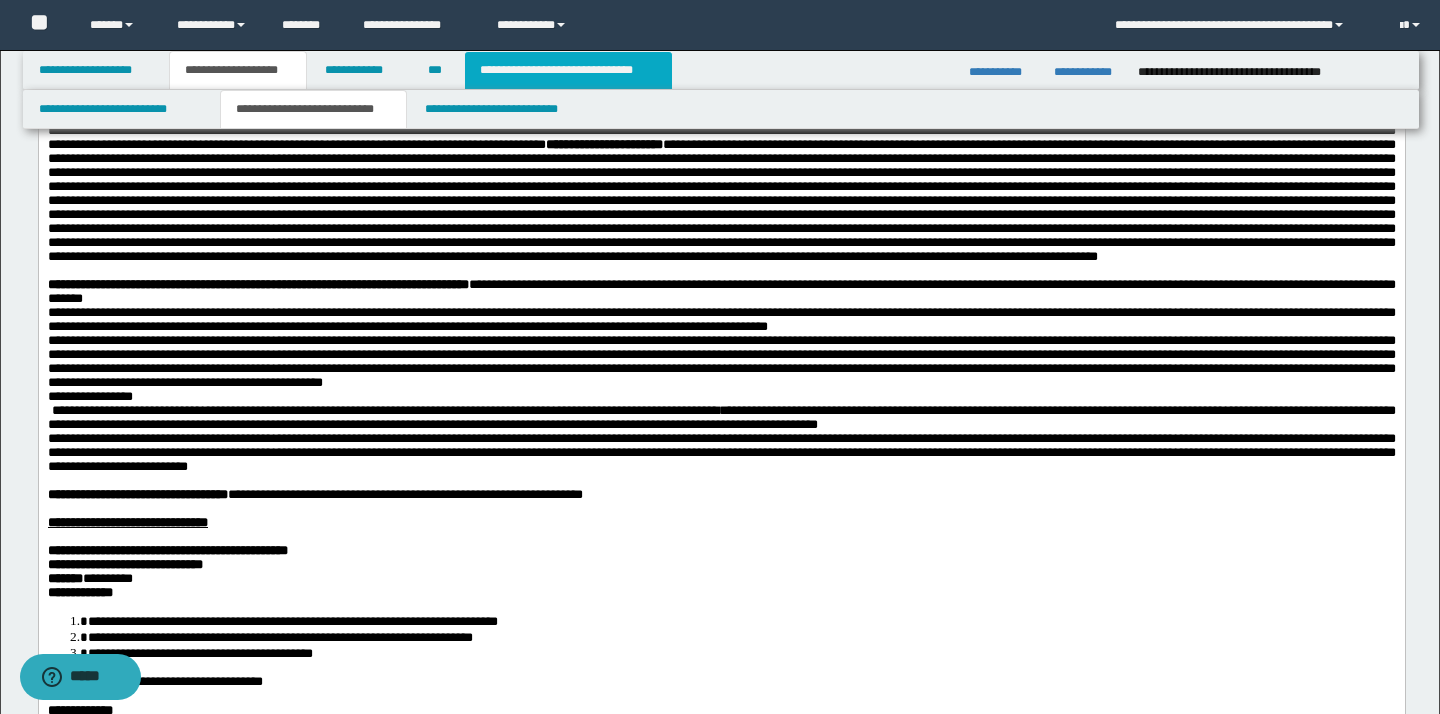 click on "**********" at bounding box center (568, 70) 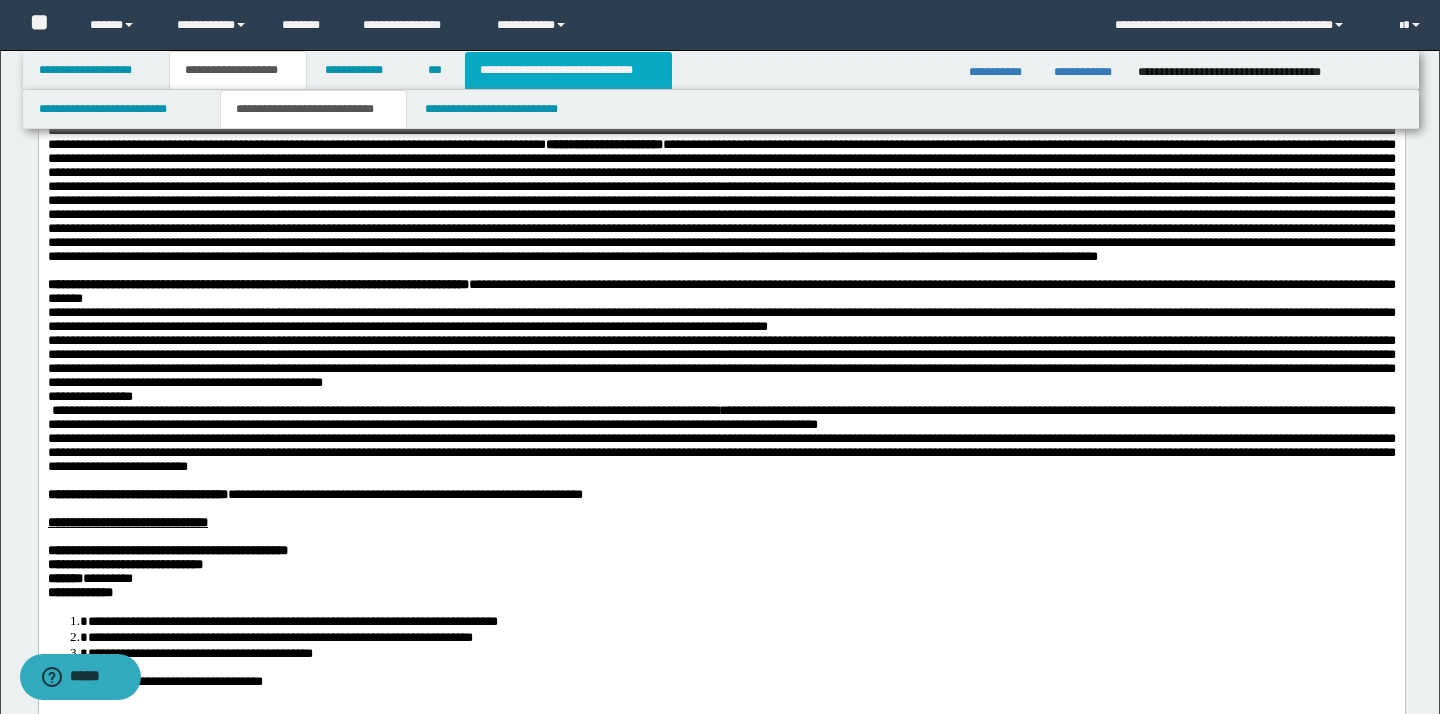 scroll, scrollTop: 687, scrollLeft: 0, axis: vertical 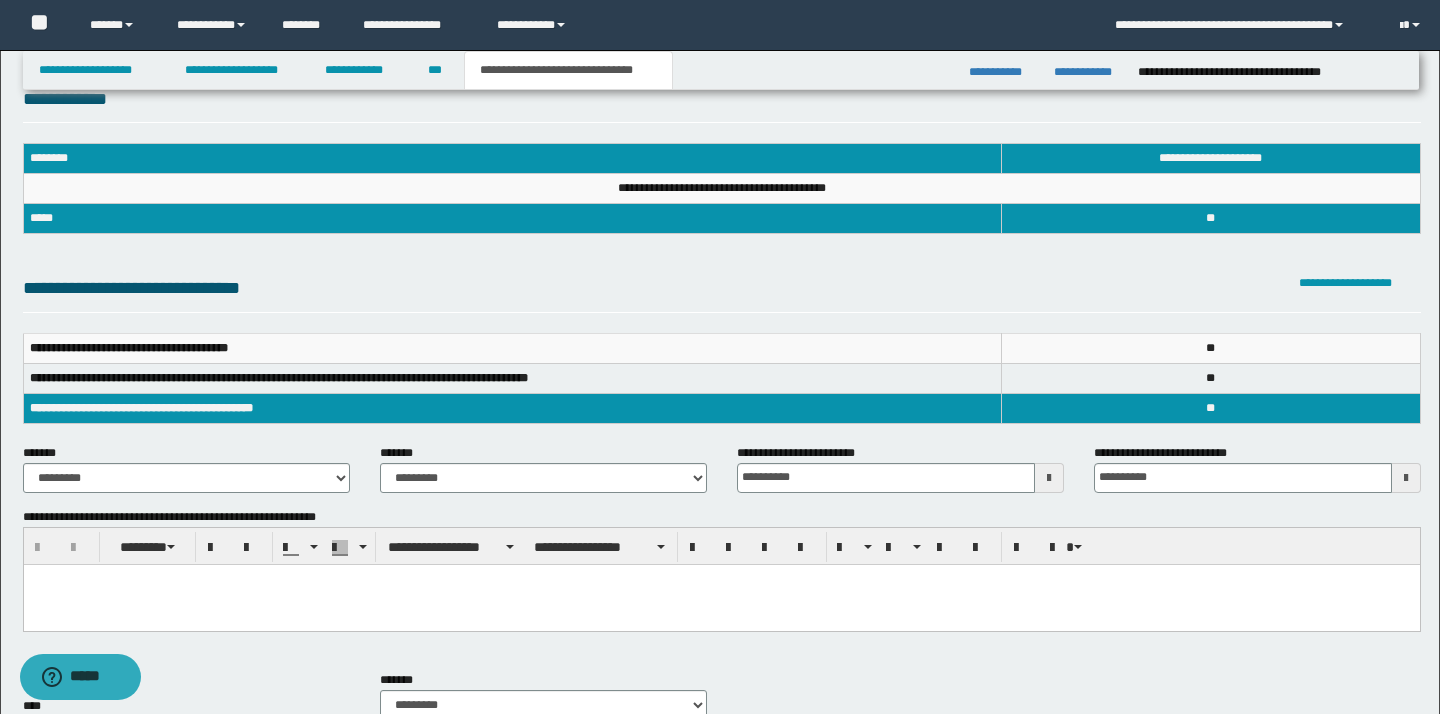 click on "**********" at bounding box center (1092, 1246) 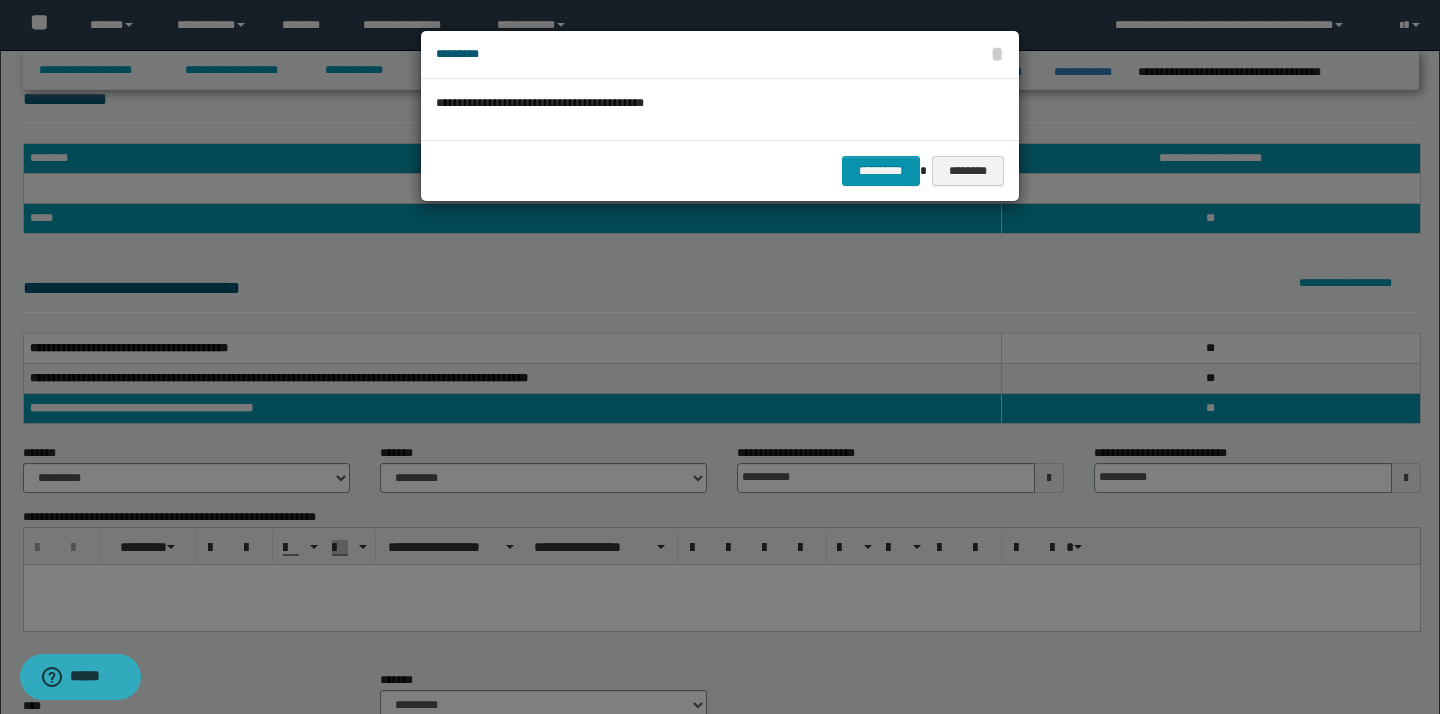 click at bounding box center [720, 357] 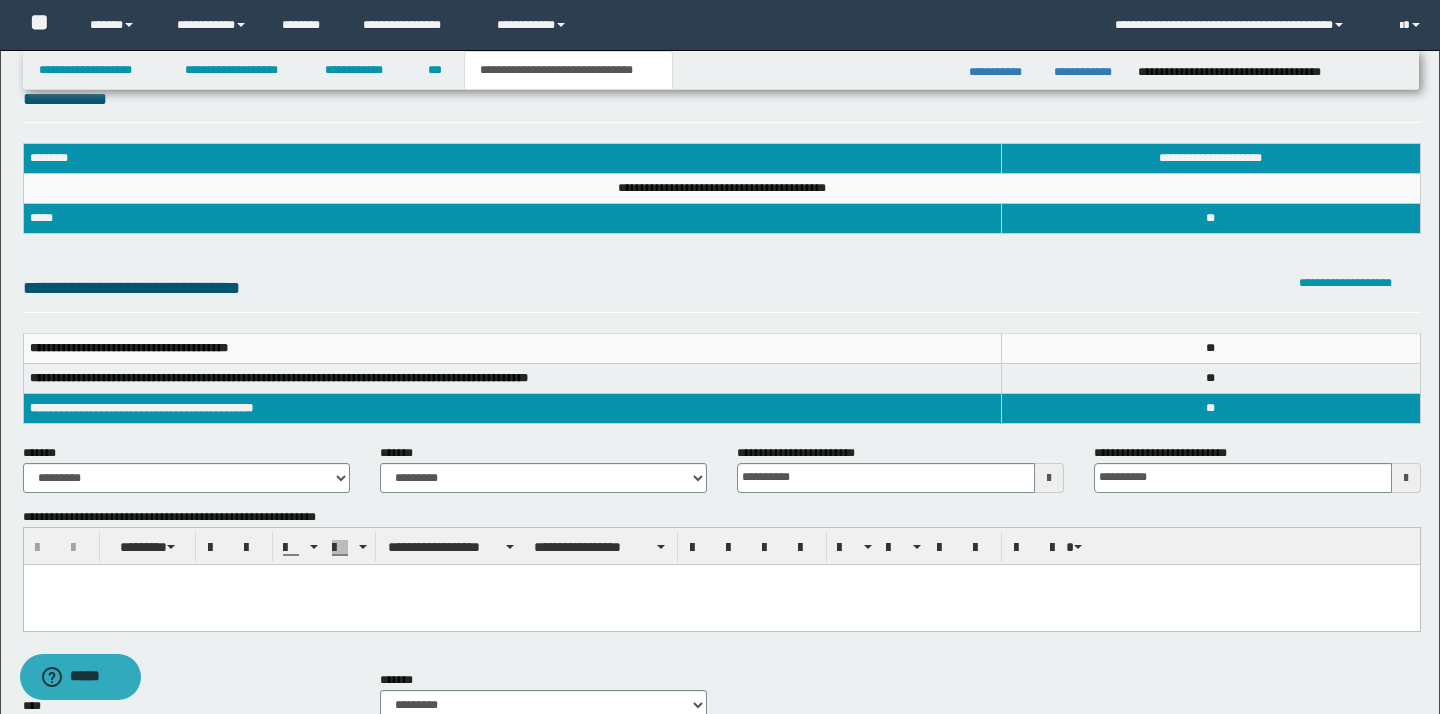click on "*********
*********
*********" at bounding box center (543, 899) 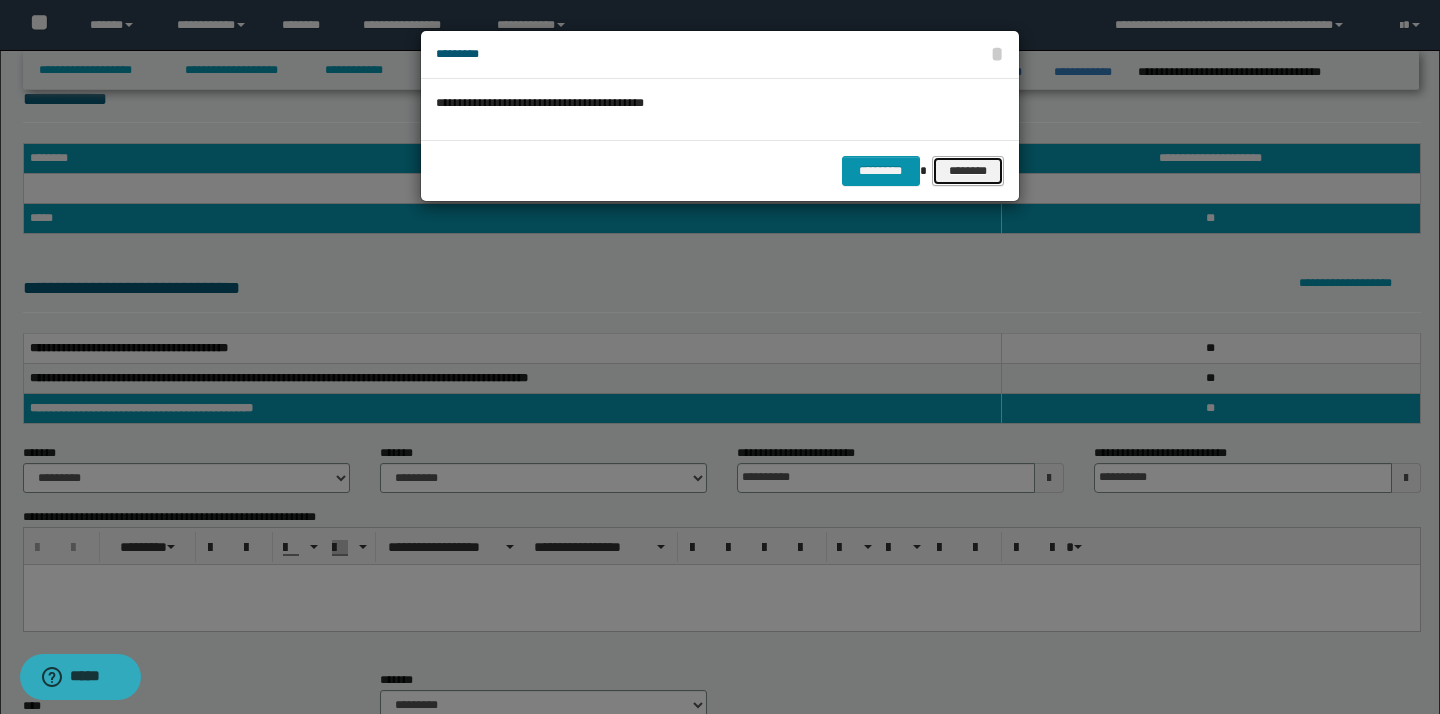 drag, startPoint x: 967, startPoint y: 168, endPoint x: 949, endPoint y: 186, distance: 25.455845 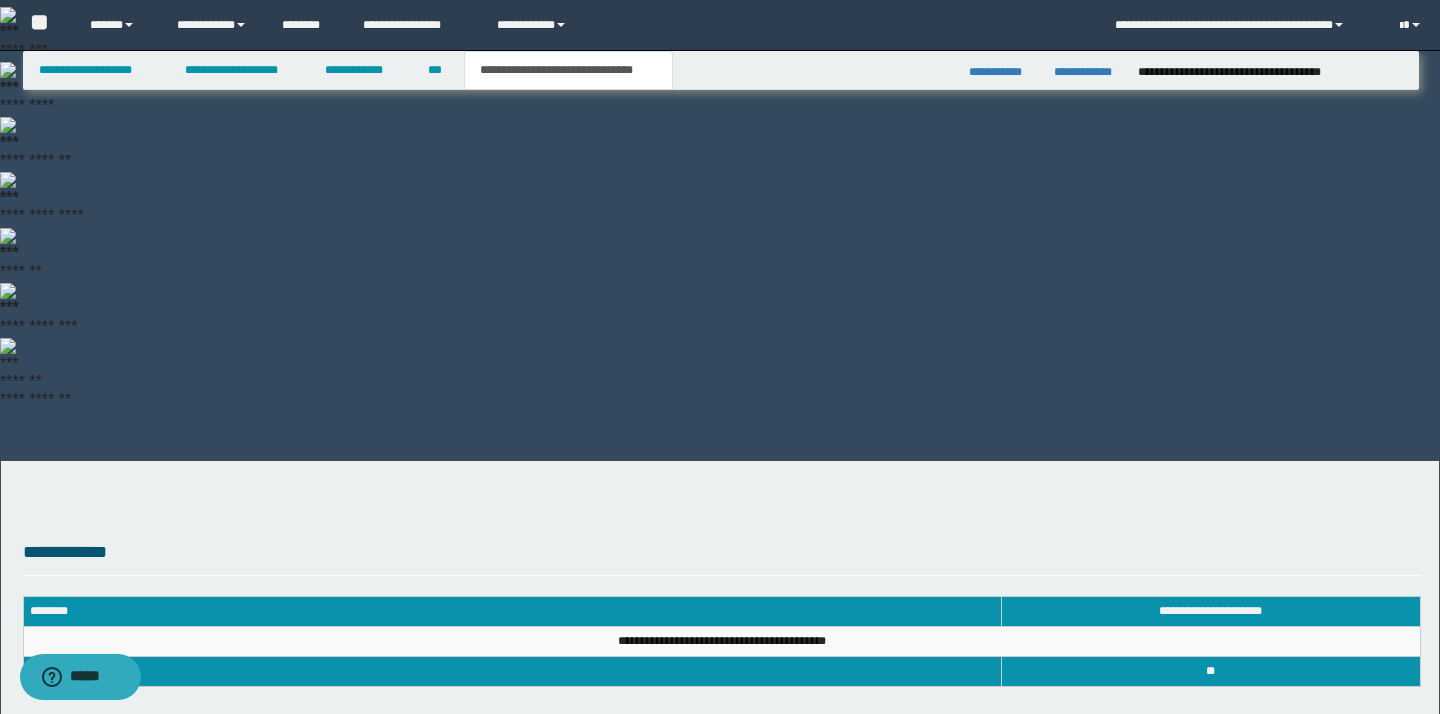 scroll, scrollTop: 47, scrollLeft: 0, axis: vertical 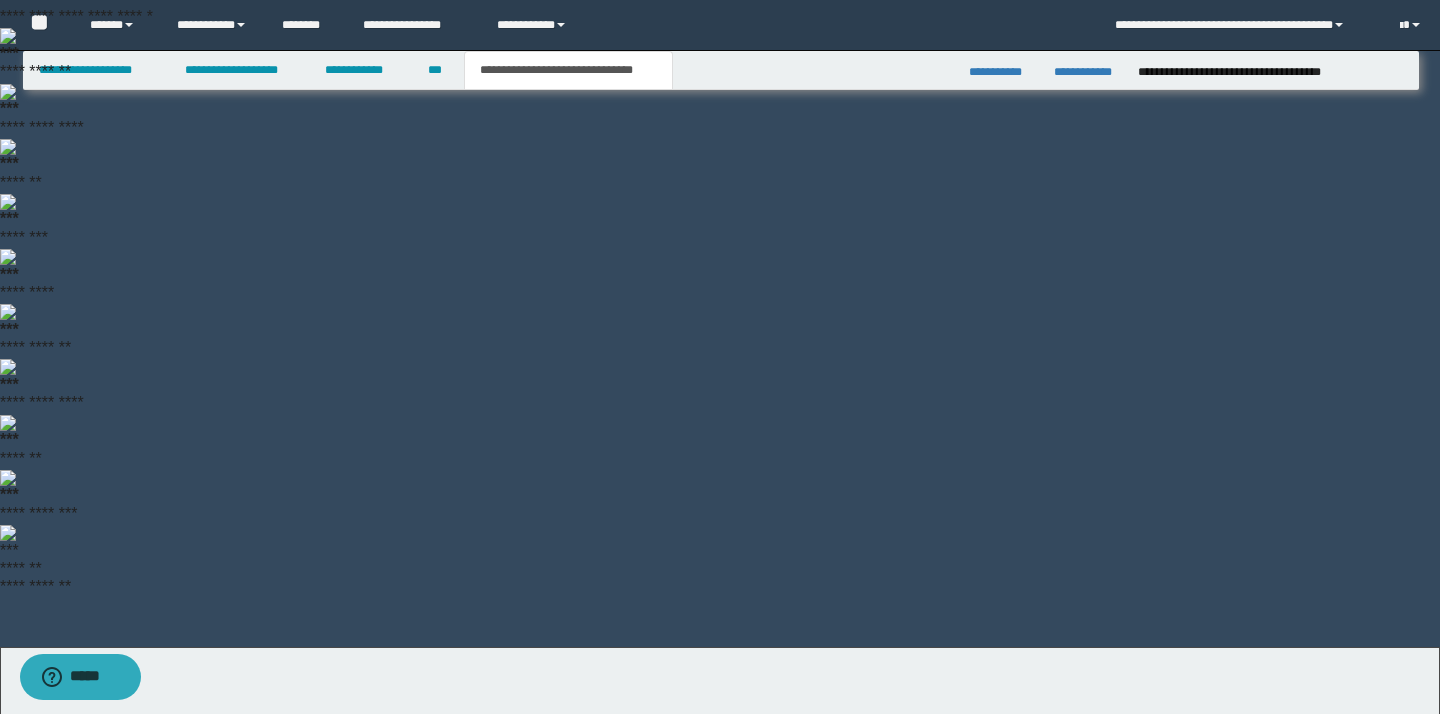 click on "**********" at bounding box center [186, 1118] 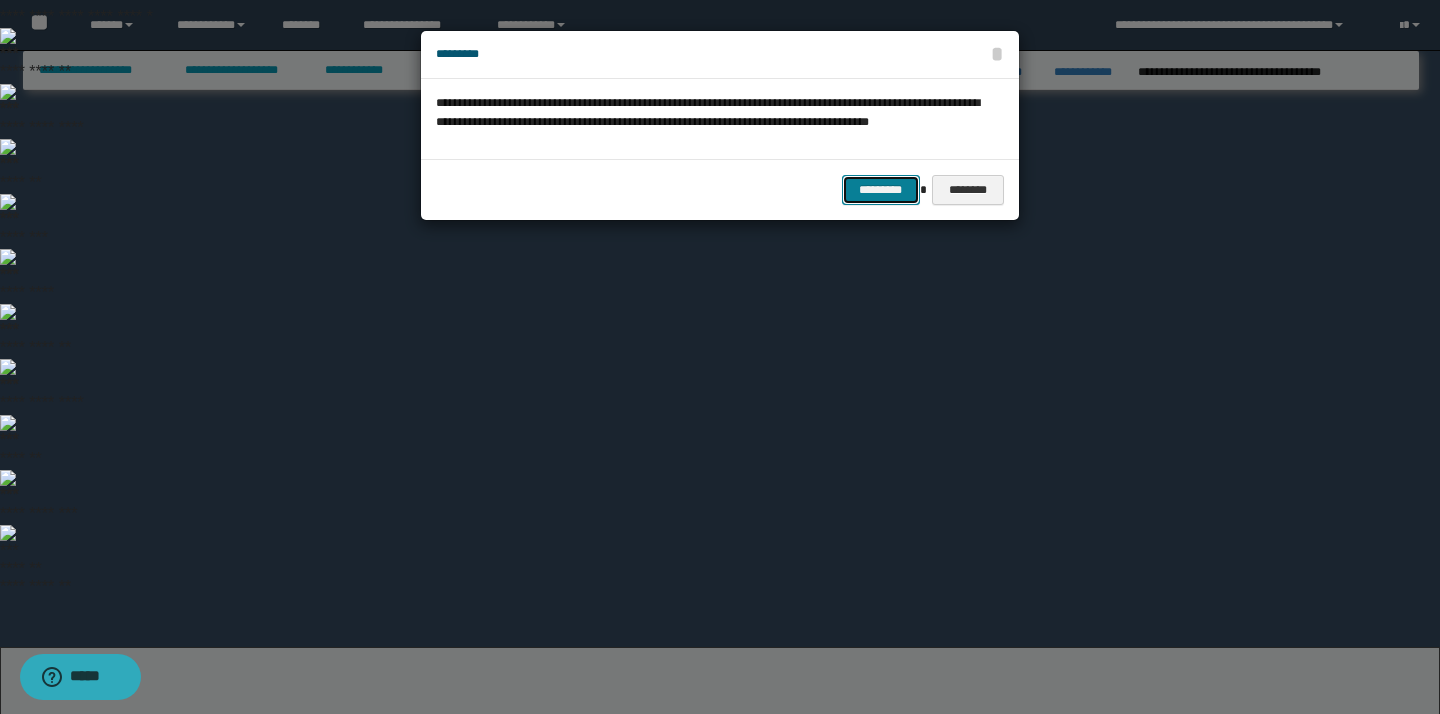 click on "*********" at bounding box center (881, 190) 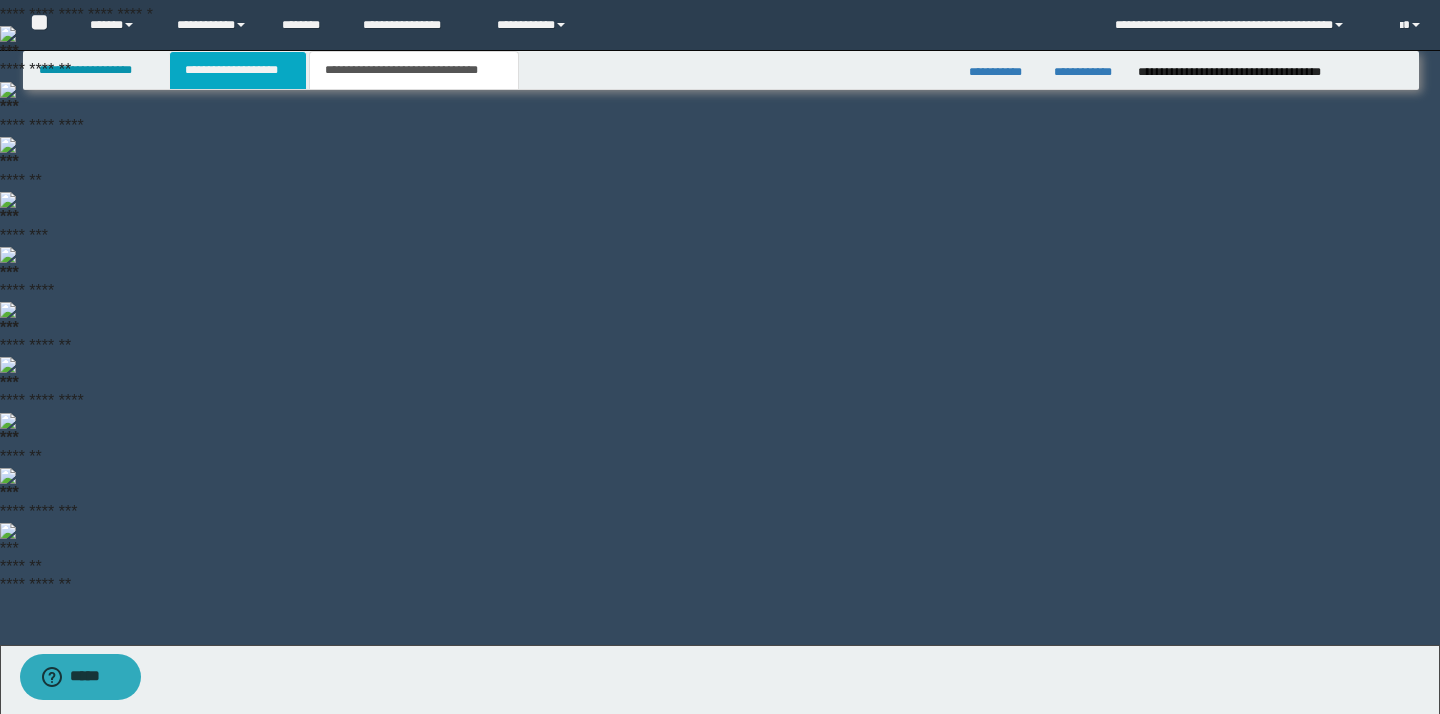 click on "**********" at bounding box center (238, 70) 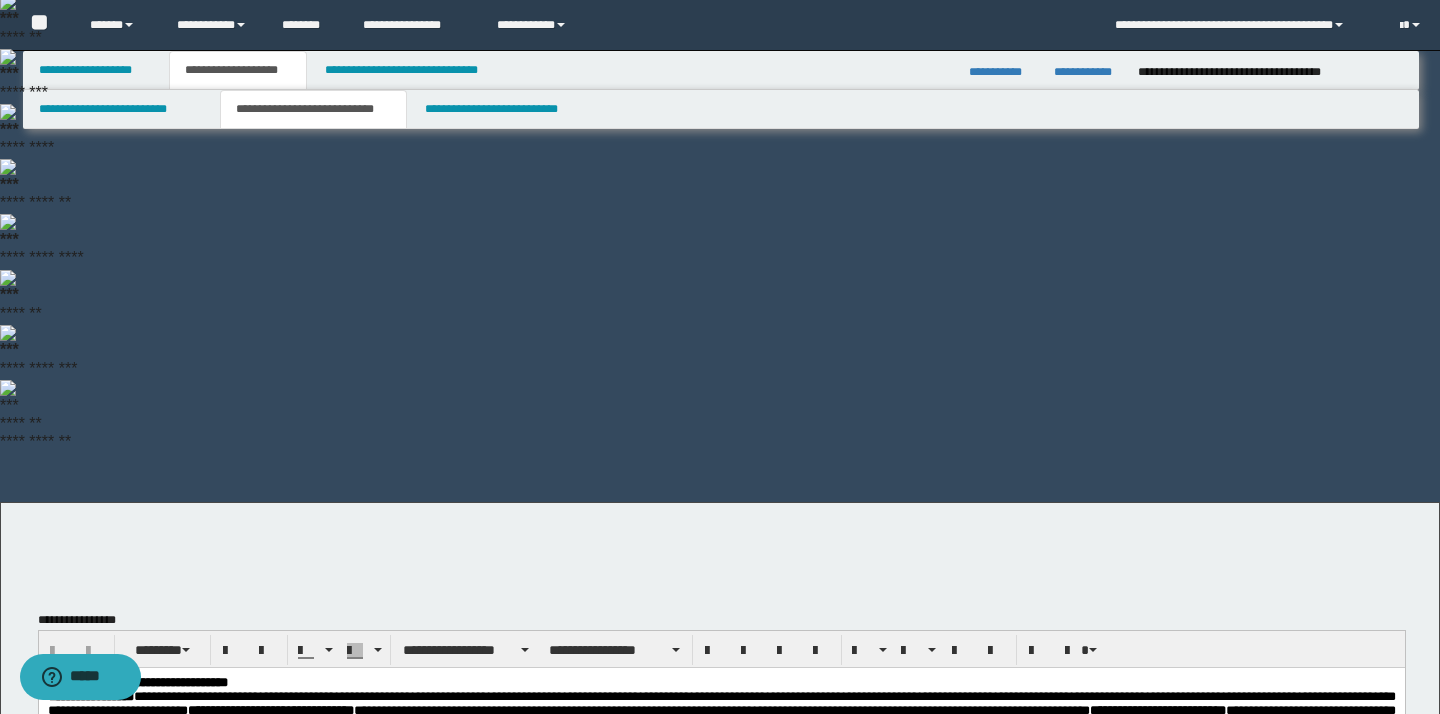 scroll, scrollTop: 0, scrollLeft: 0, axis: both 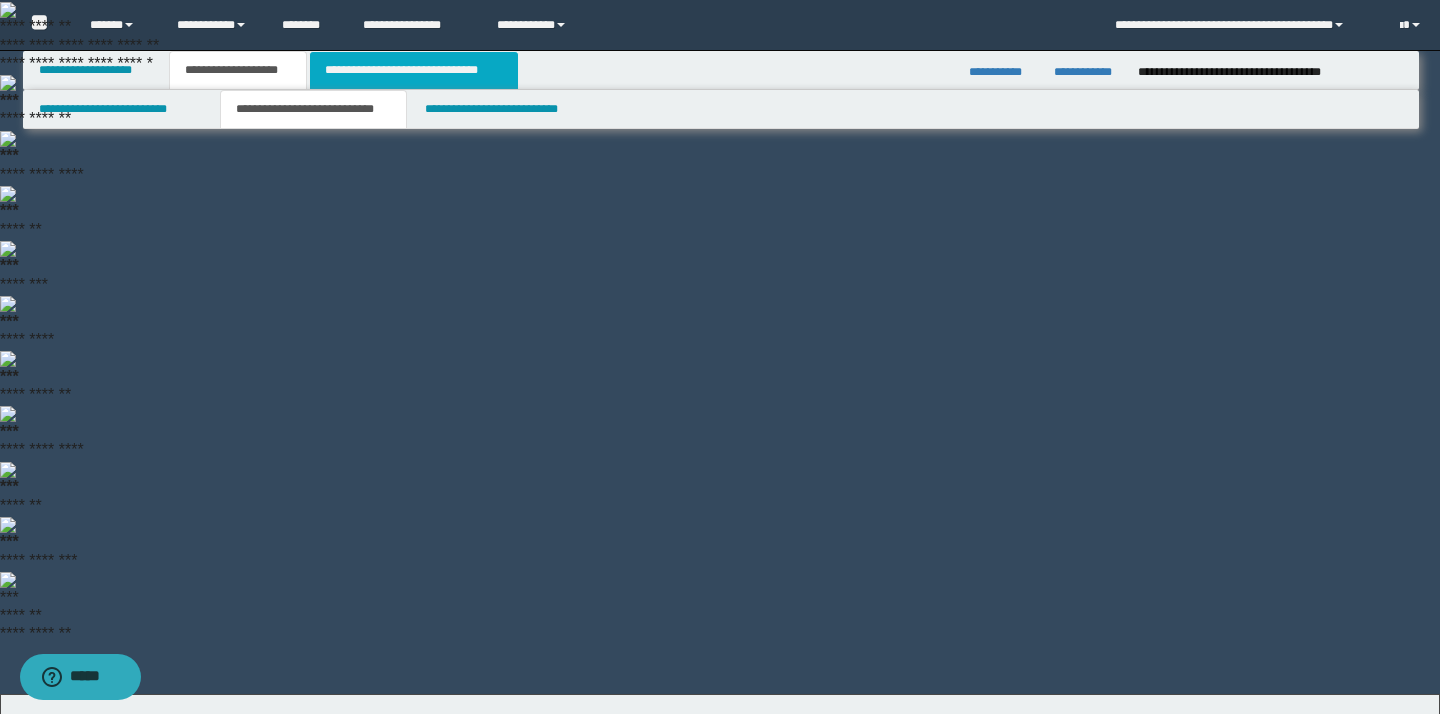 click on "**********" at bounding box center [413, 70] 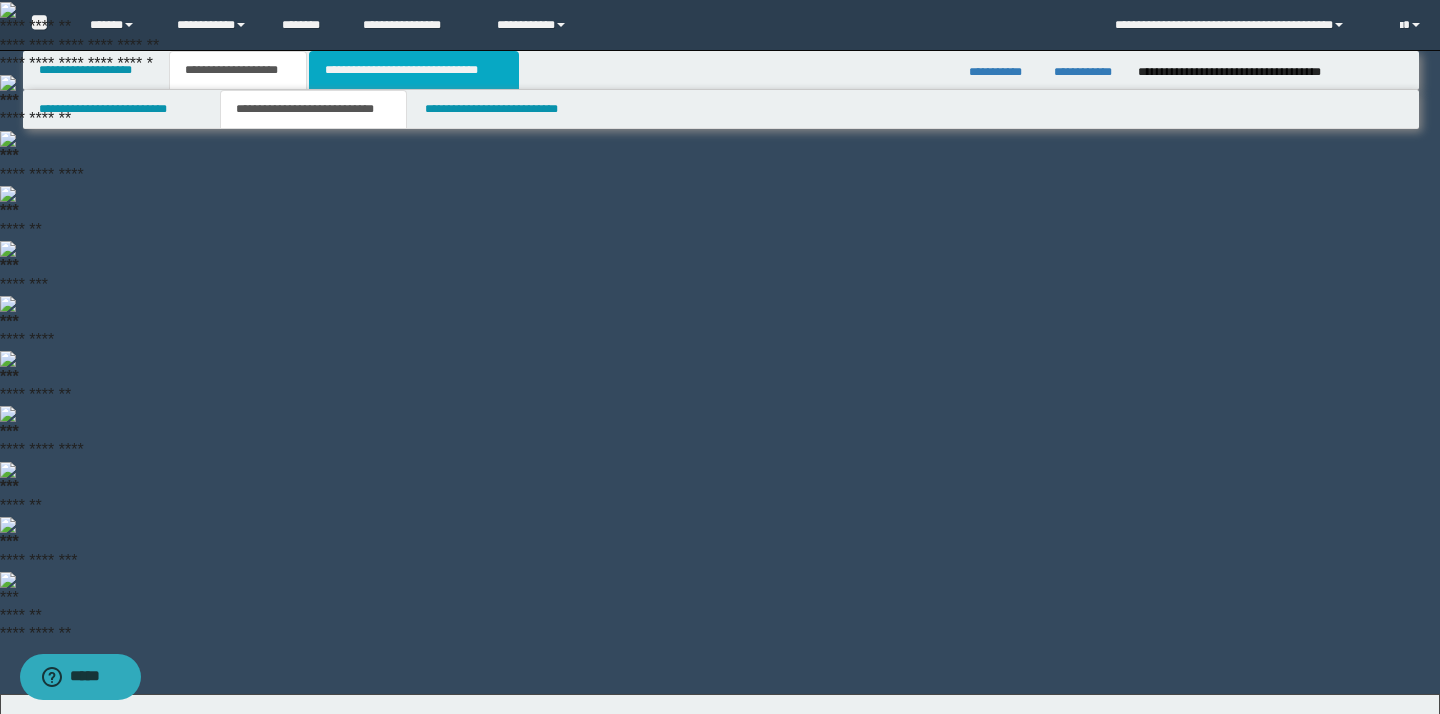 type on "*" 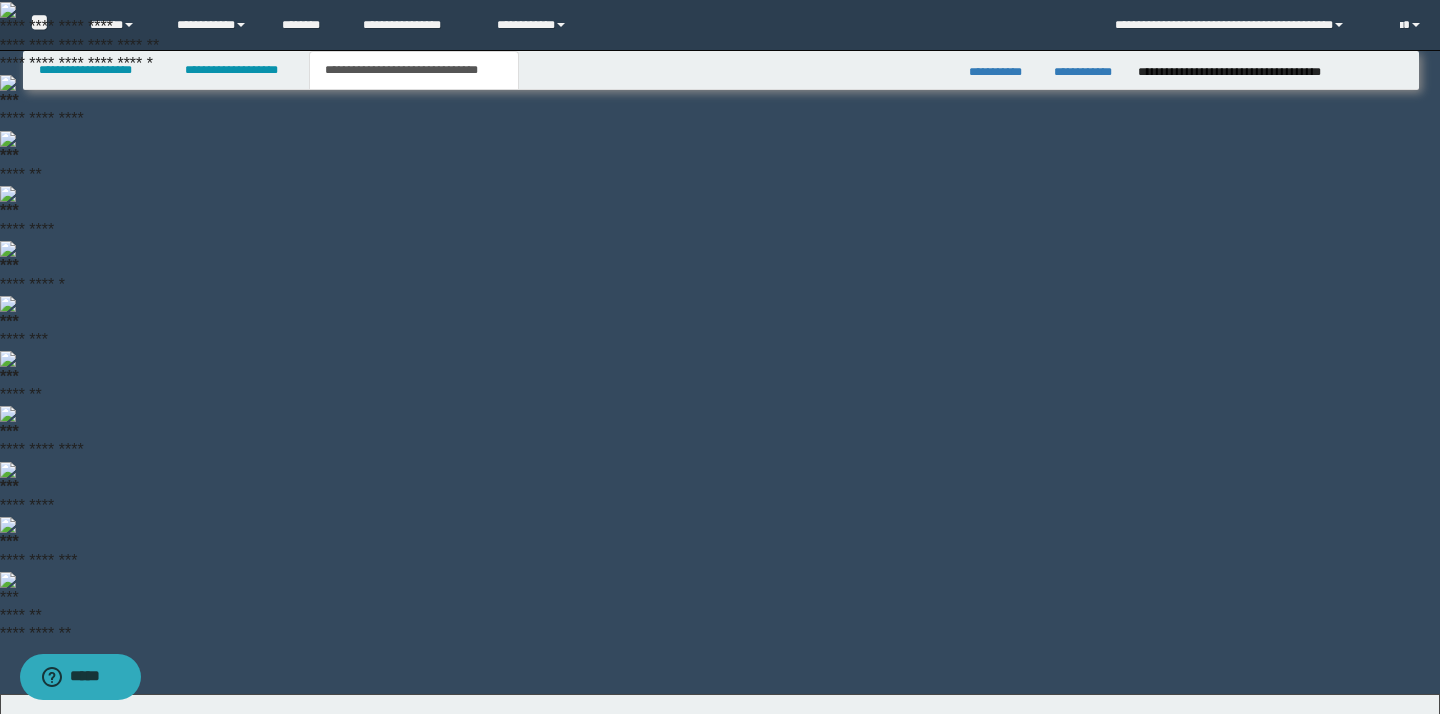drag, startPoint x: 1212, startPoint y: 206, endPoint x: 1257, endPoint y: 207, distance: 45.01111 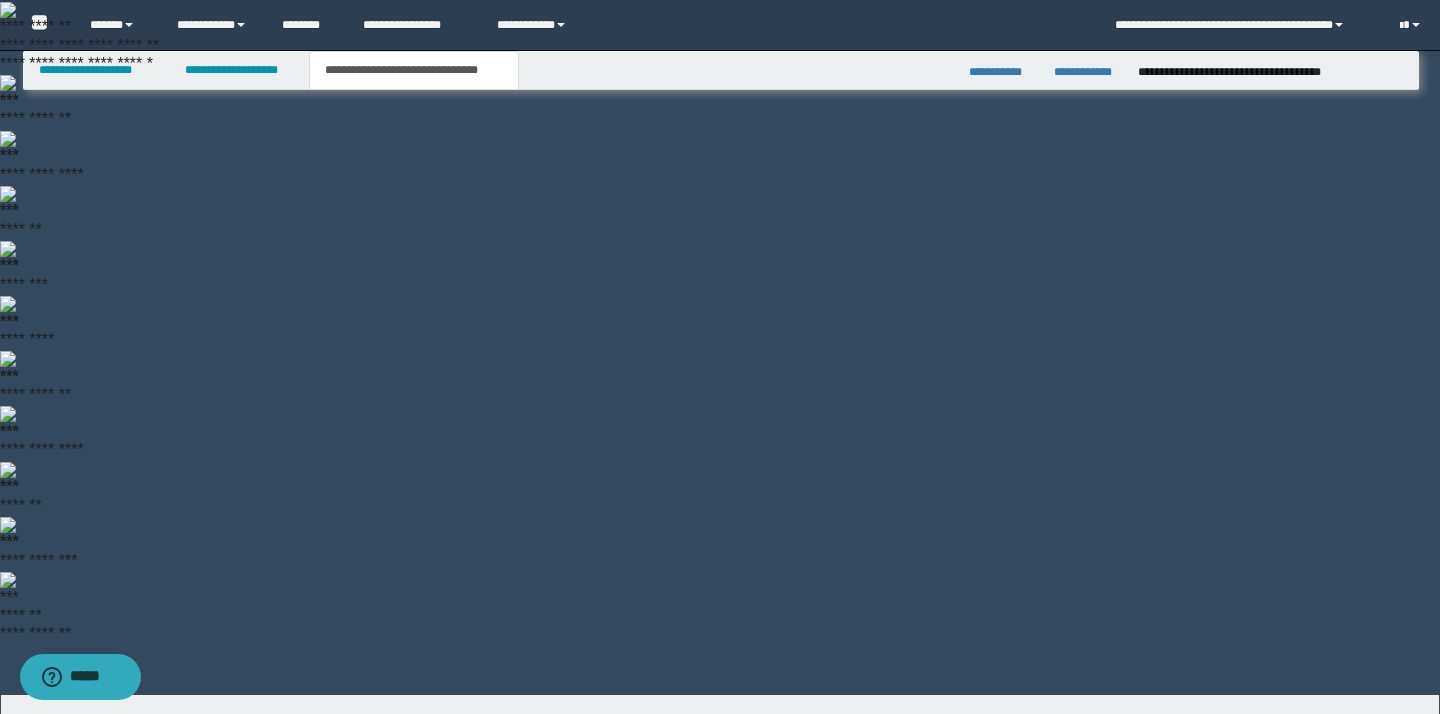 click on "**********" at bounding box center (722, 869) 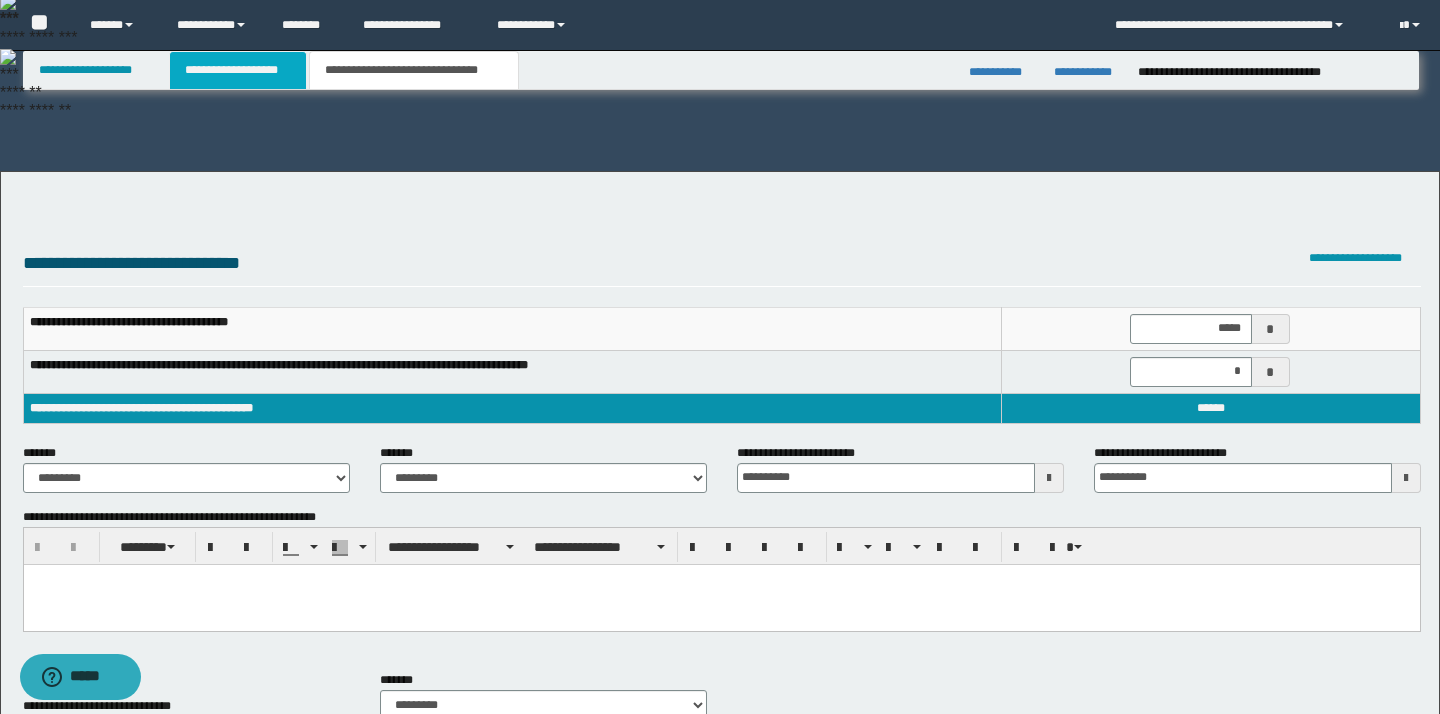 click on "**********" at bounding box center (238, 70) 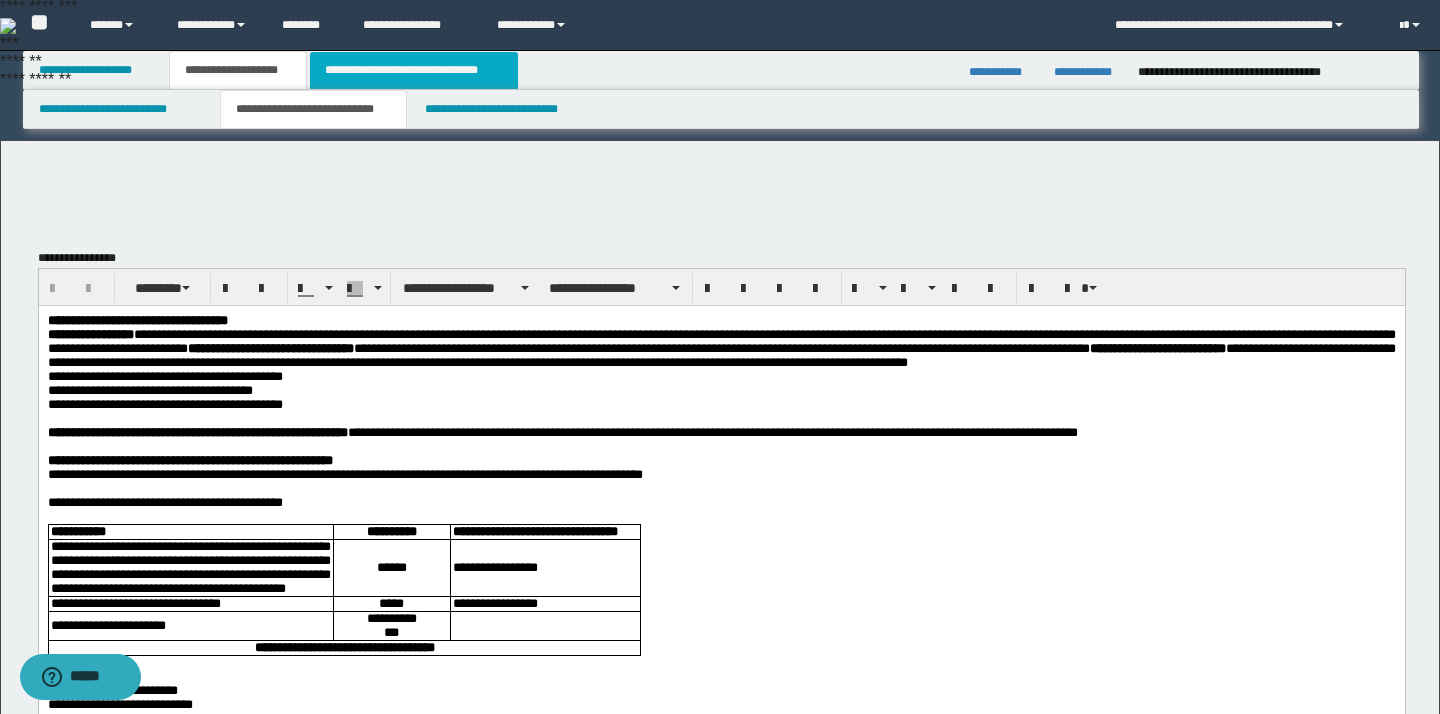 click on "**********" at bounding box center [413, 70] 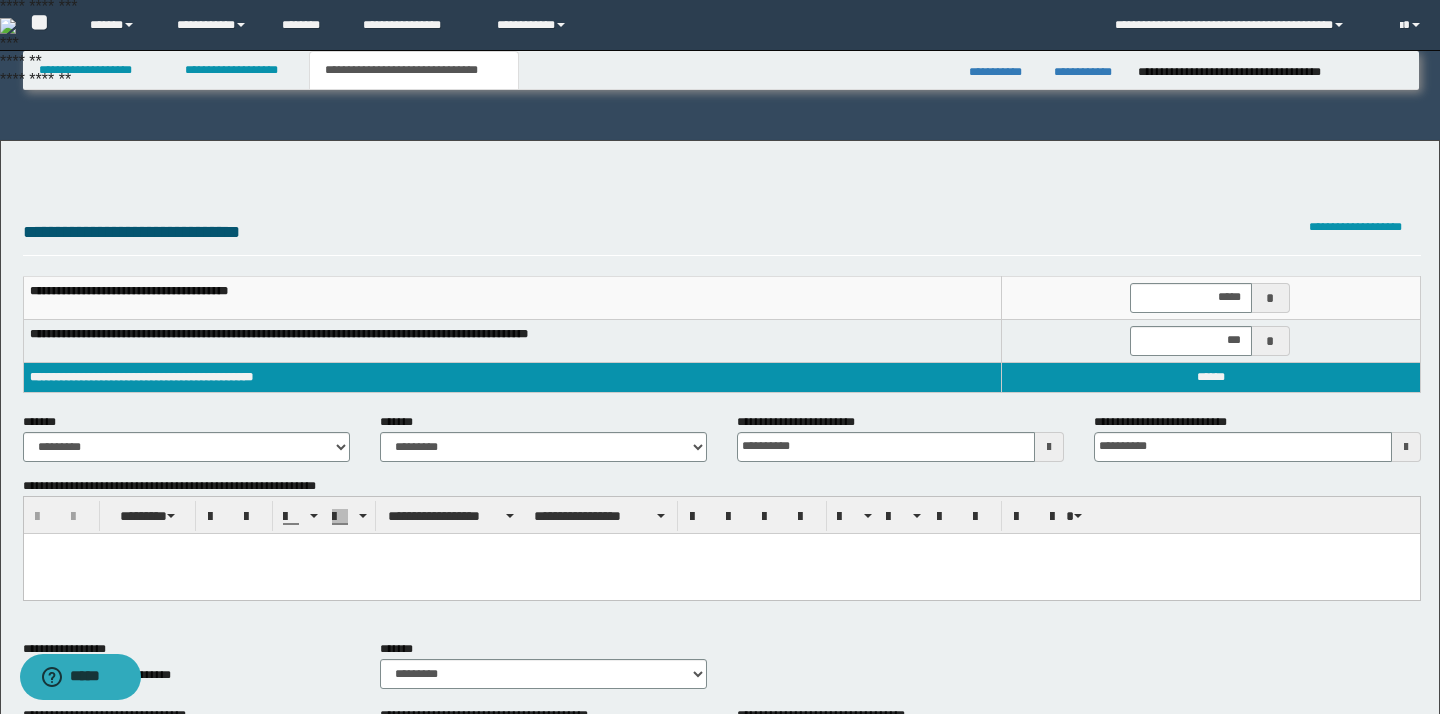 scroll, scrollTop: 523, scrollLeft: 0, axis: vertical 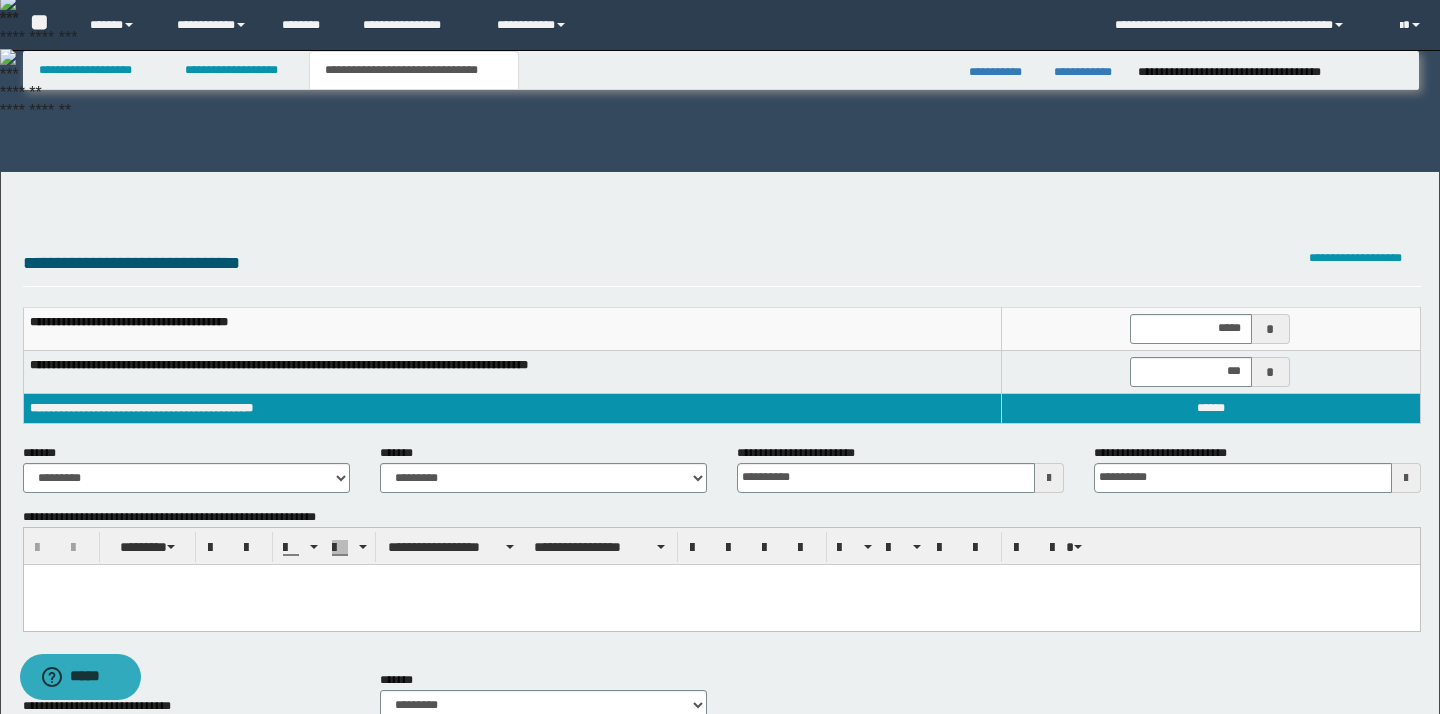 click on "**********" at bounding box center (1092, 1246) 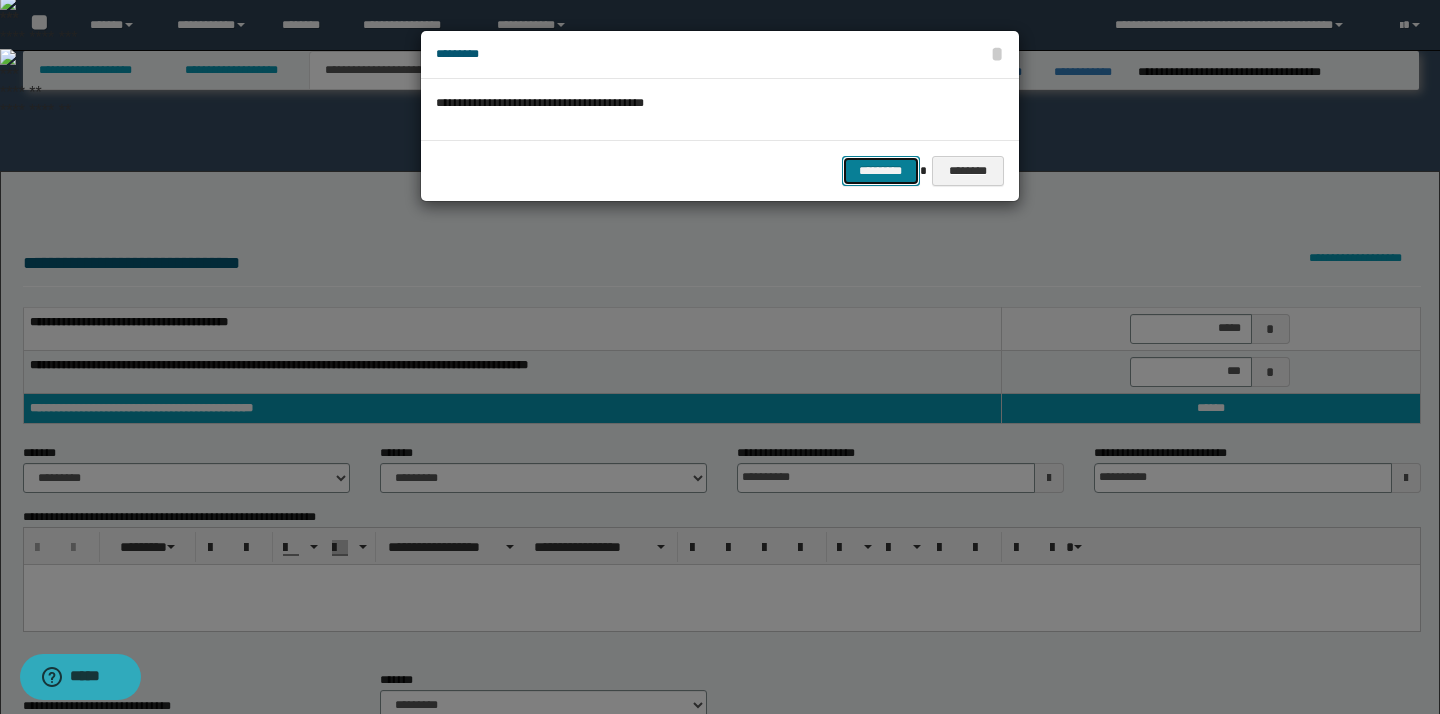 click on "*********" at bounding box center [881, 171] 